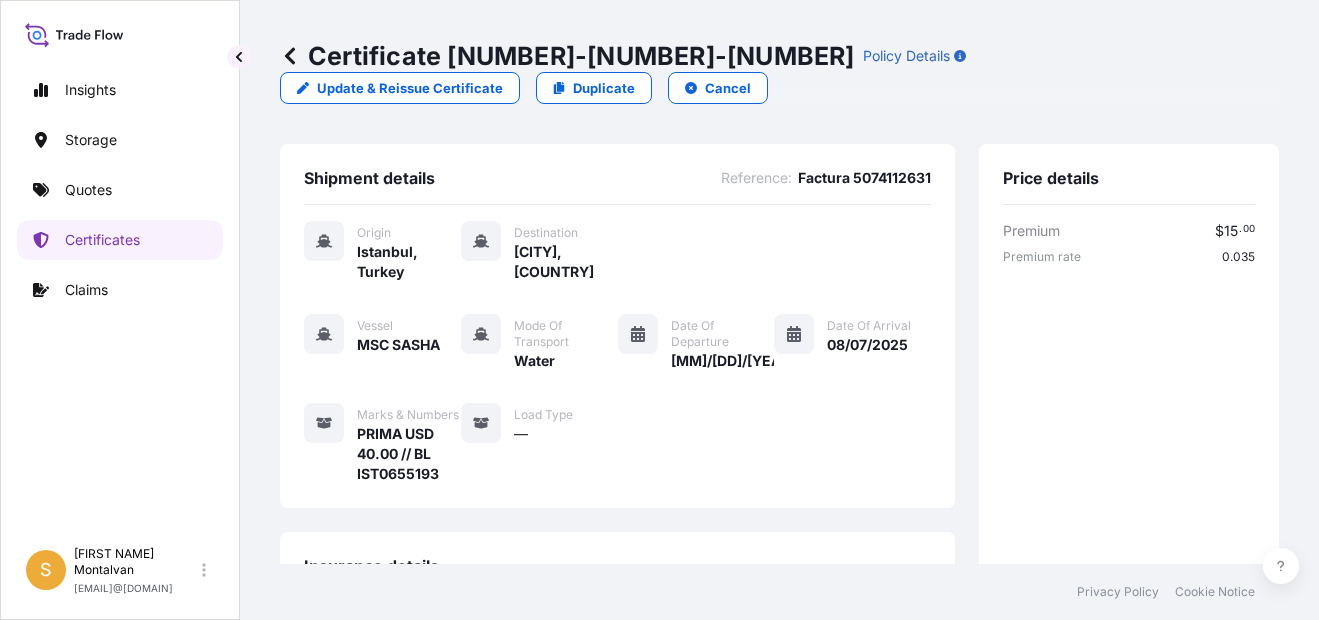 scroll, scrollTop: 0, scrollLeft: 0, axis: both 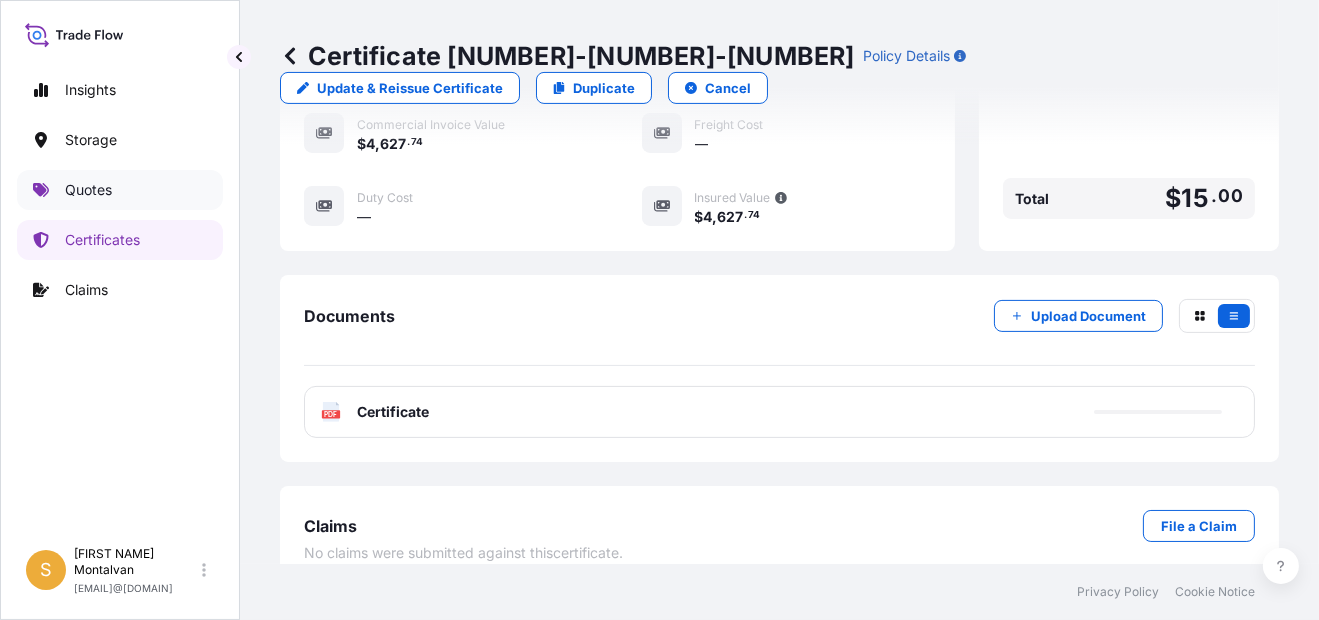 click on "Quotes" at bounding box center [88, 190] 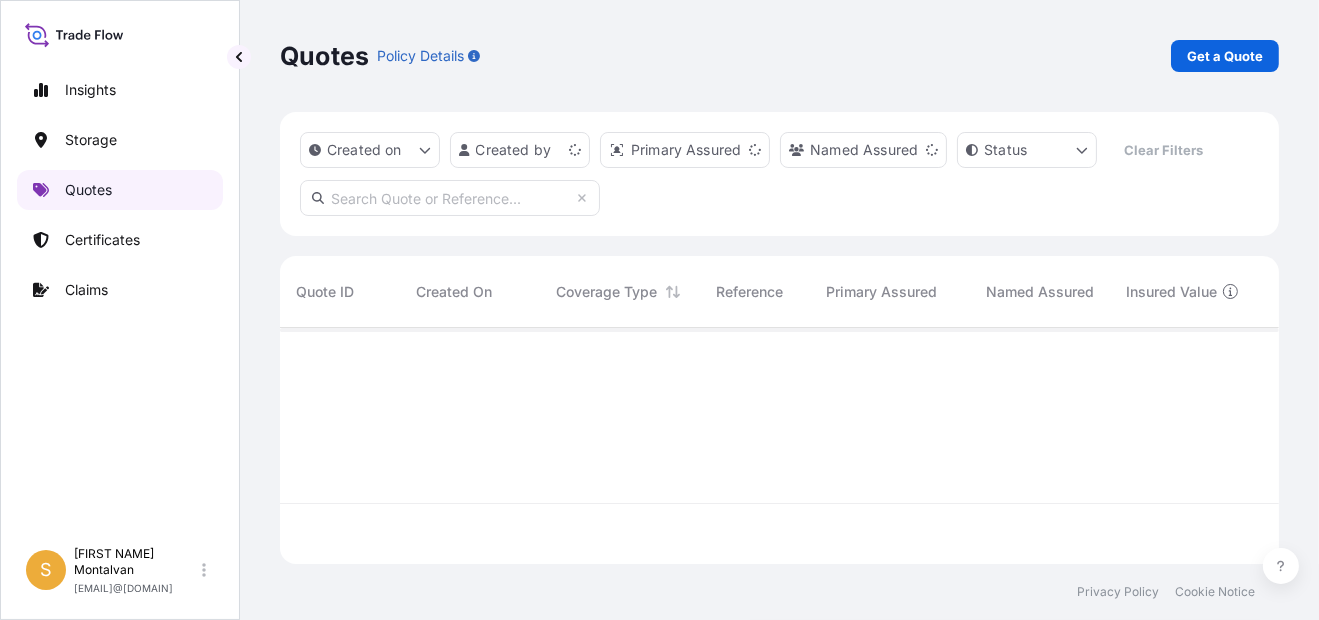 scroll, scrollTop: 0, scrollLeft: 0, axis: both 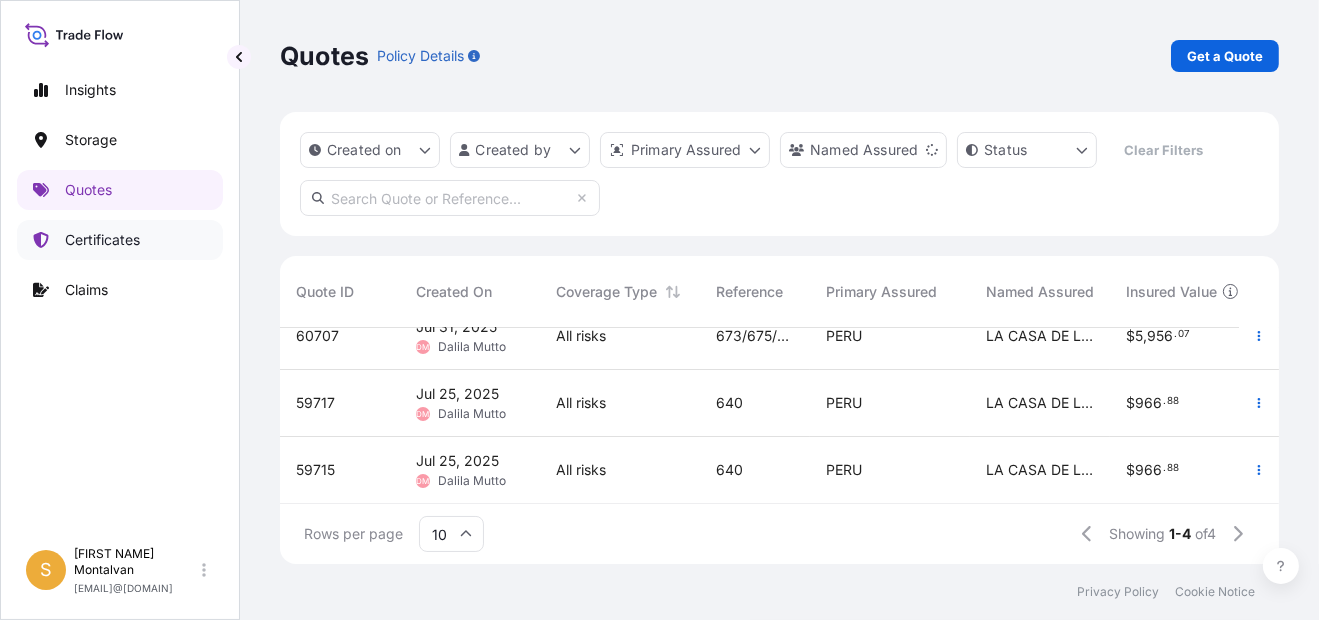 click on "Certificates" at bounding box center [102, 240] 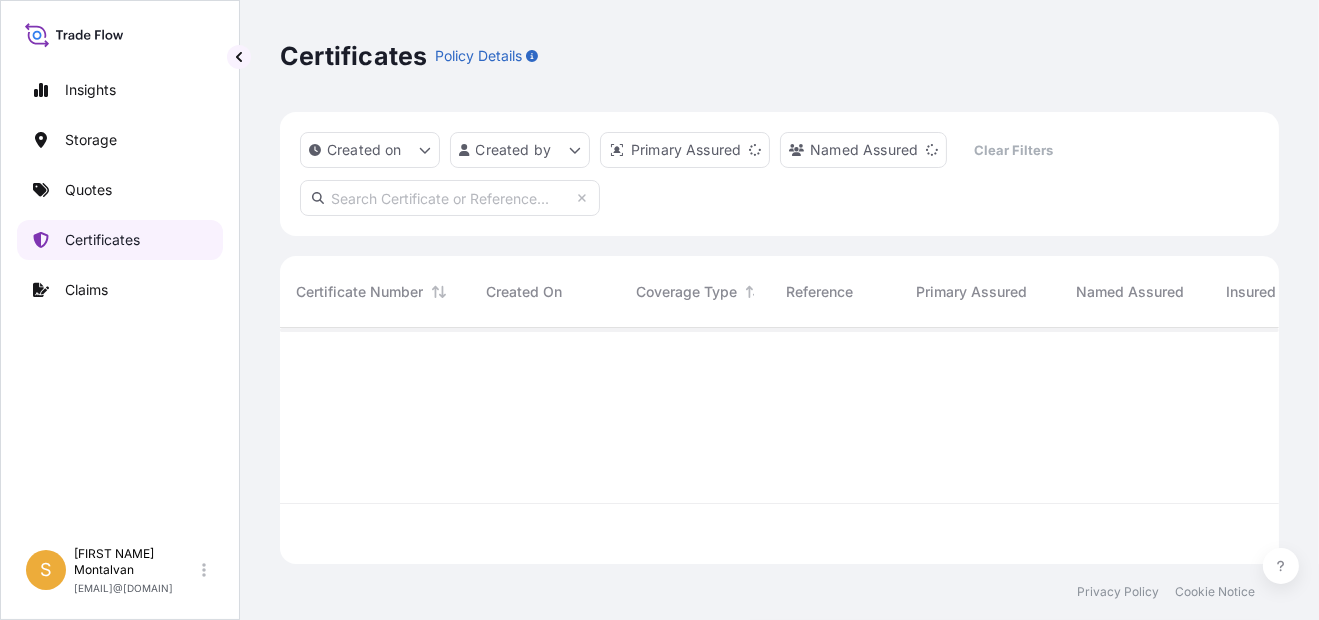 scroll, scrollTop: 17, scrollLeft: 15, axis: both 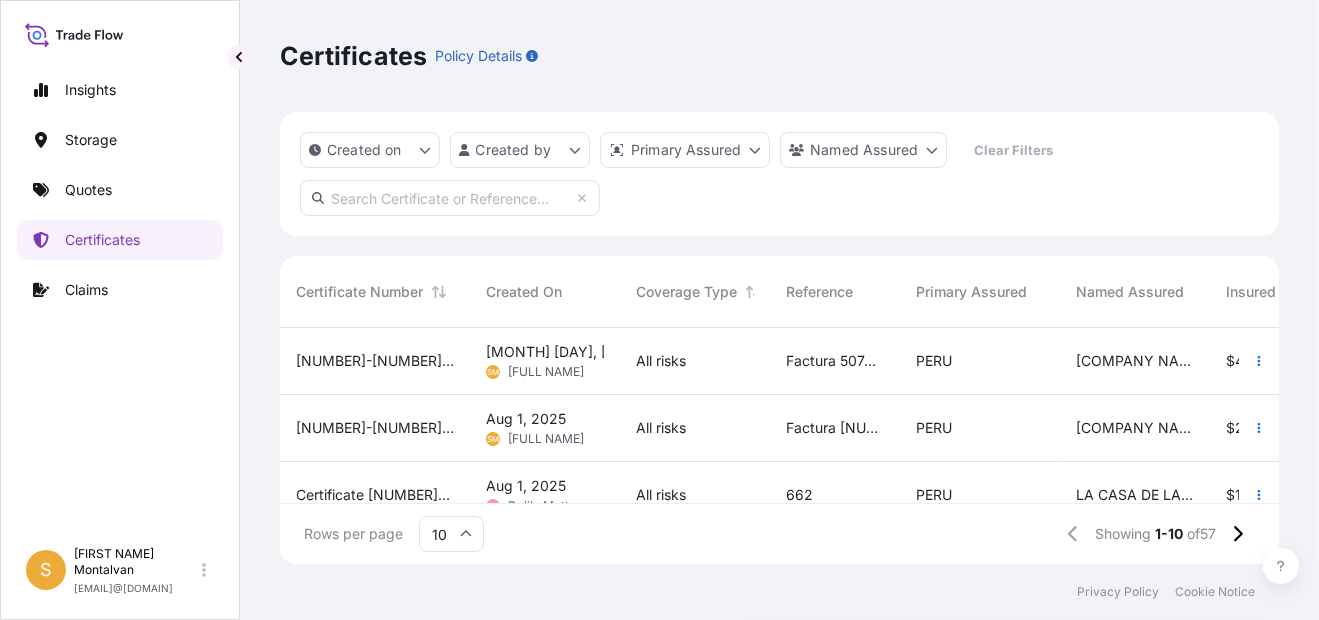 drag, startPoint x: 315, startPoint y: 359, endPoint x: 949, endPoint y: 192, distance: 655.6257 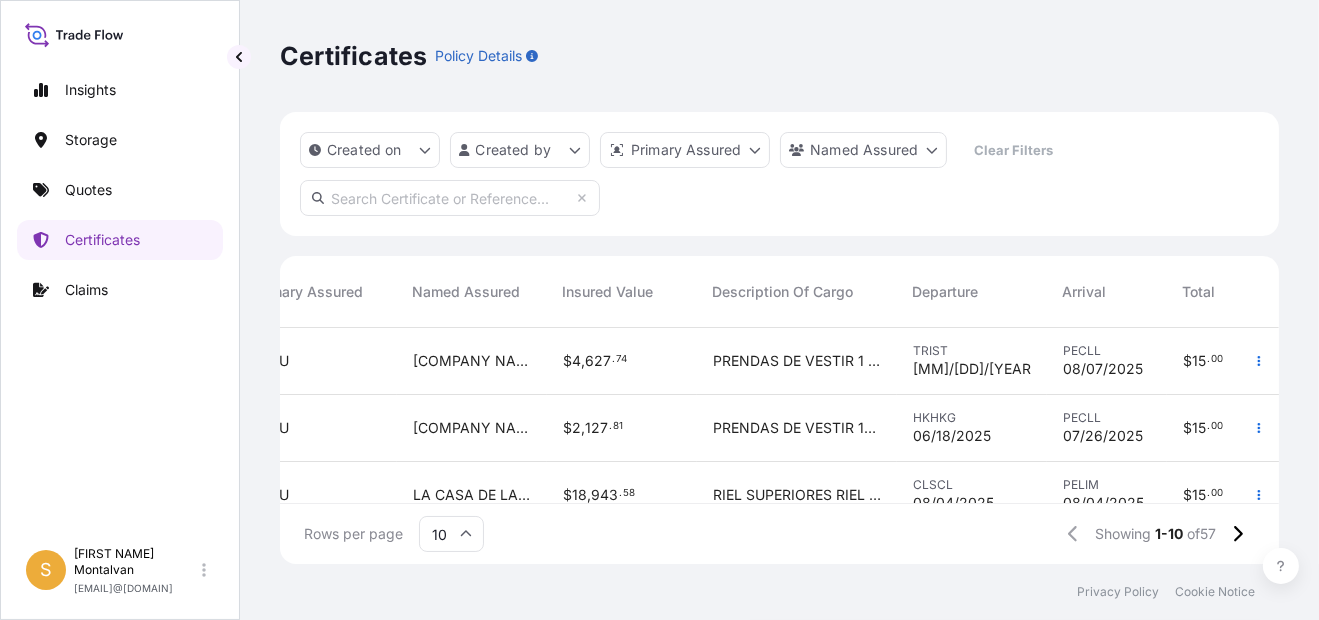 scroll, scrollTop: 0, scrollLeft: 725, axis: horizontal 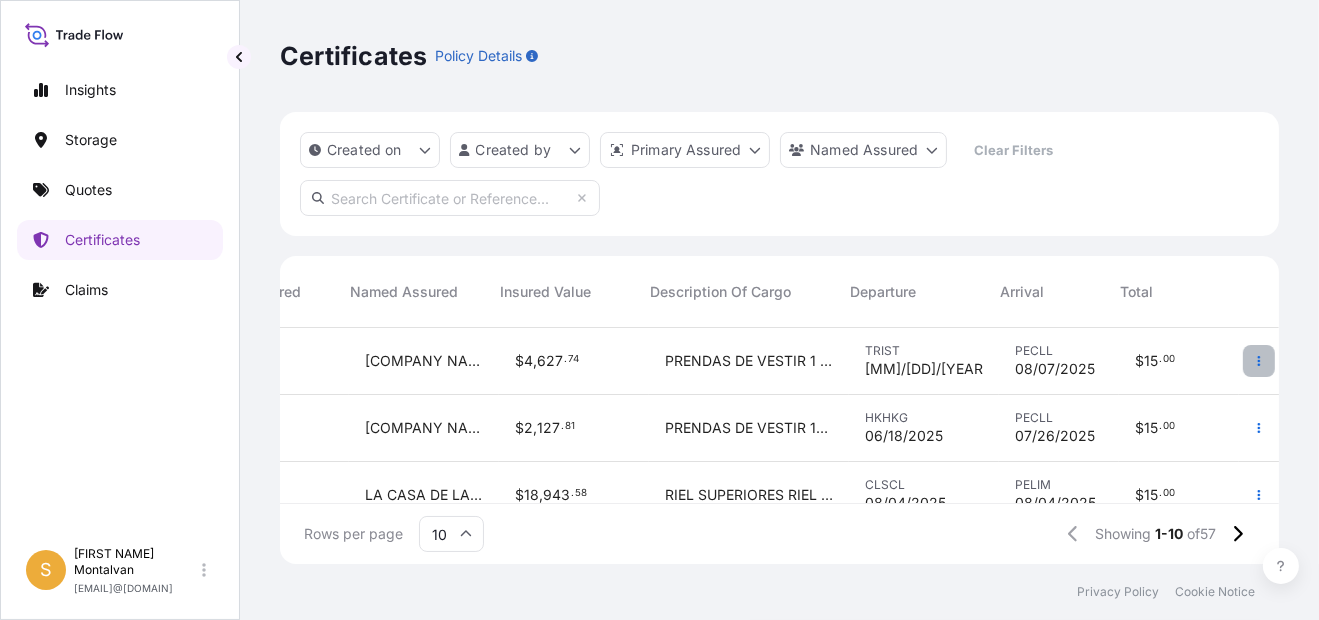 click at bounding box center [1259, 361] 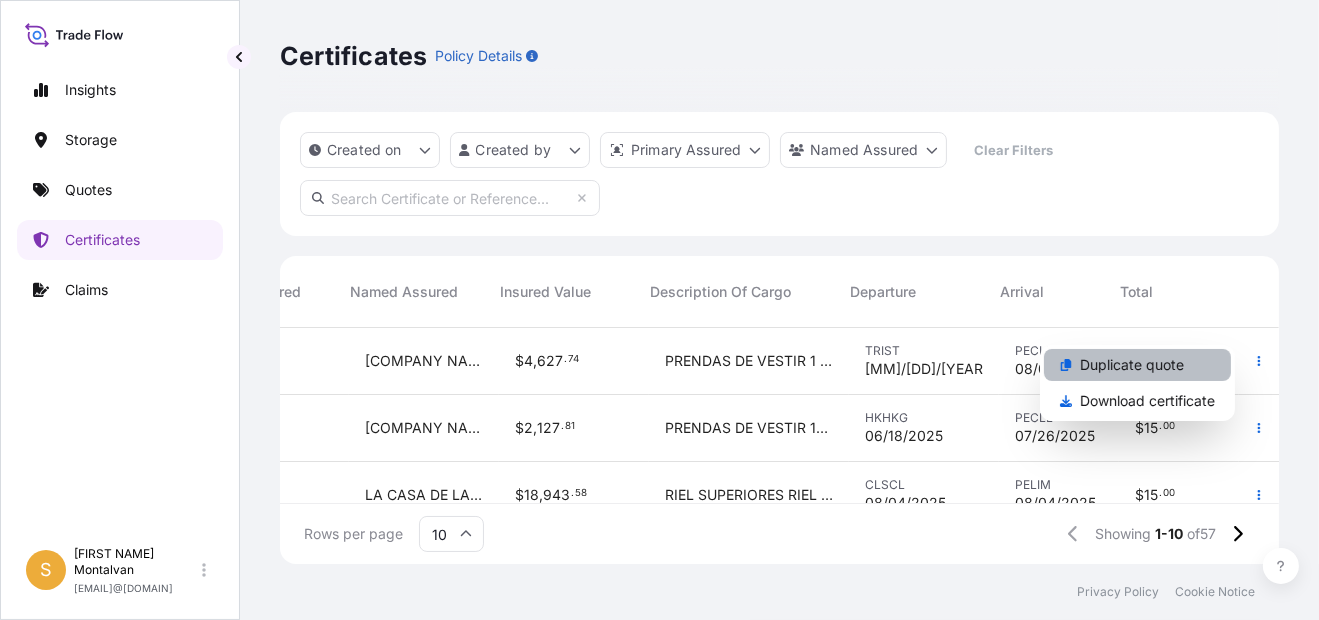 click on "Duplicate quote" at bounding box center [1132, 365] 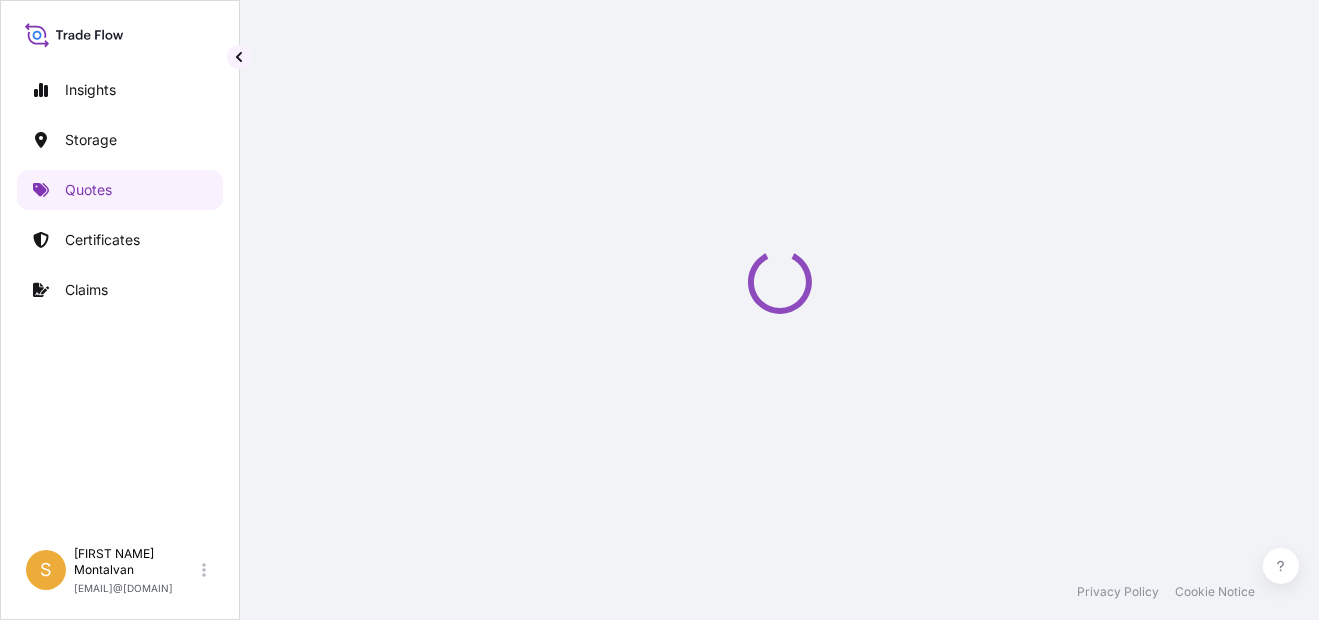 select on "Water" 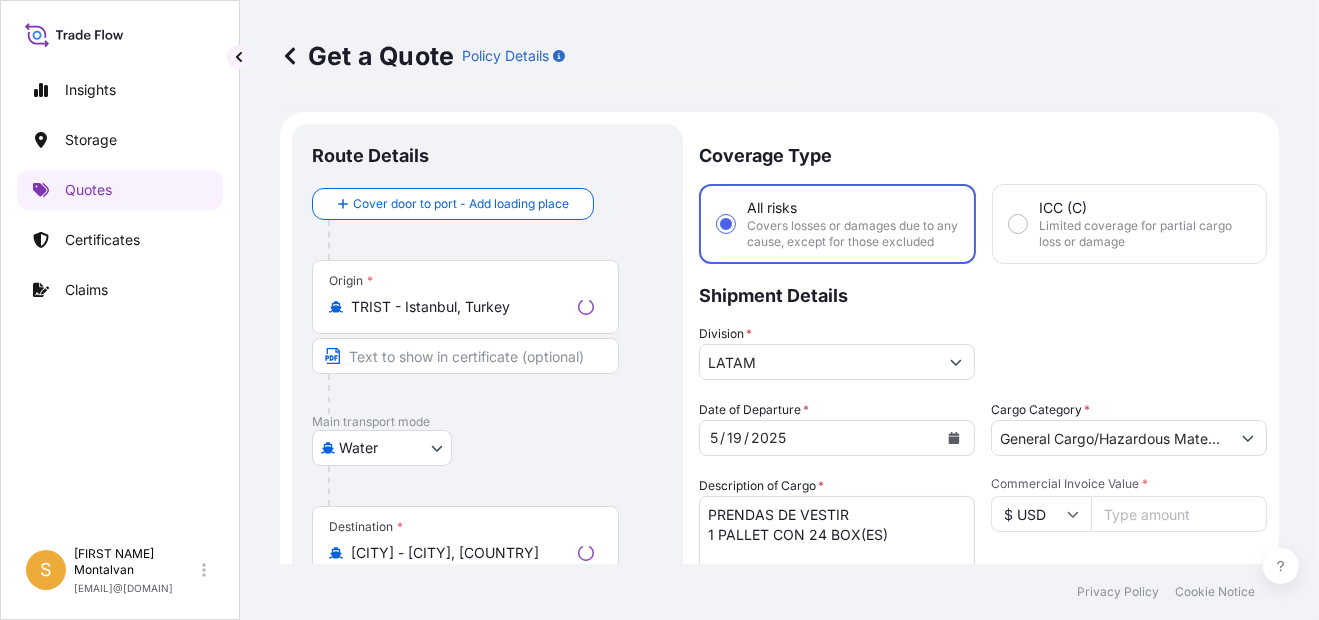 scroll, scrollTop: 31, scrollLeft: 0, axis: vertical 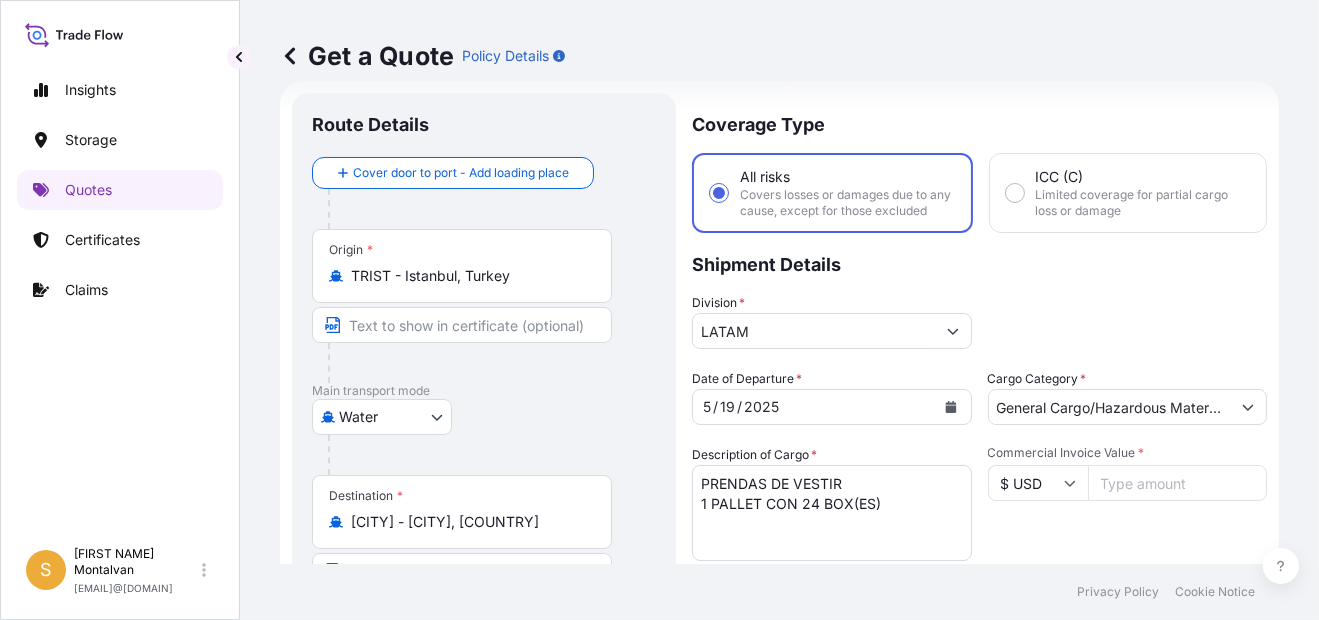 drag, startPoint x: 512, startPoint y: 272, endPoint x: 545, endPoint y: 272, distance: 33 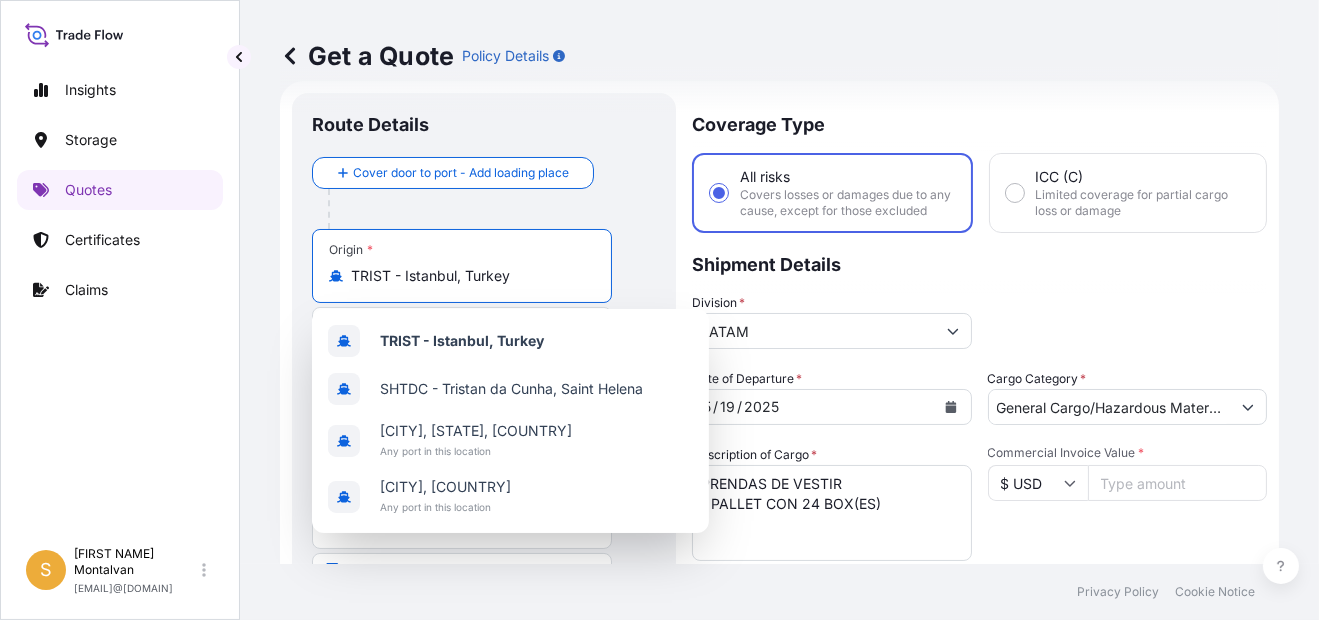 drag, startPoint x: 553, startPoint y: 272, endPoint x: 319, endPoint y: 272, distance: 234 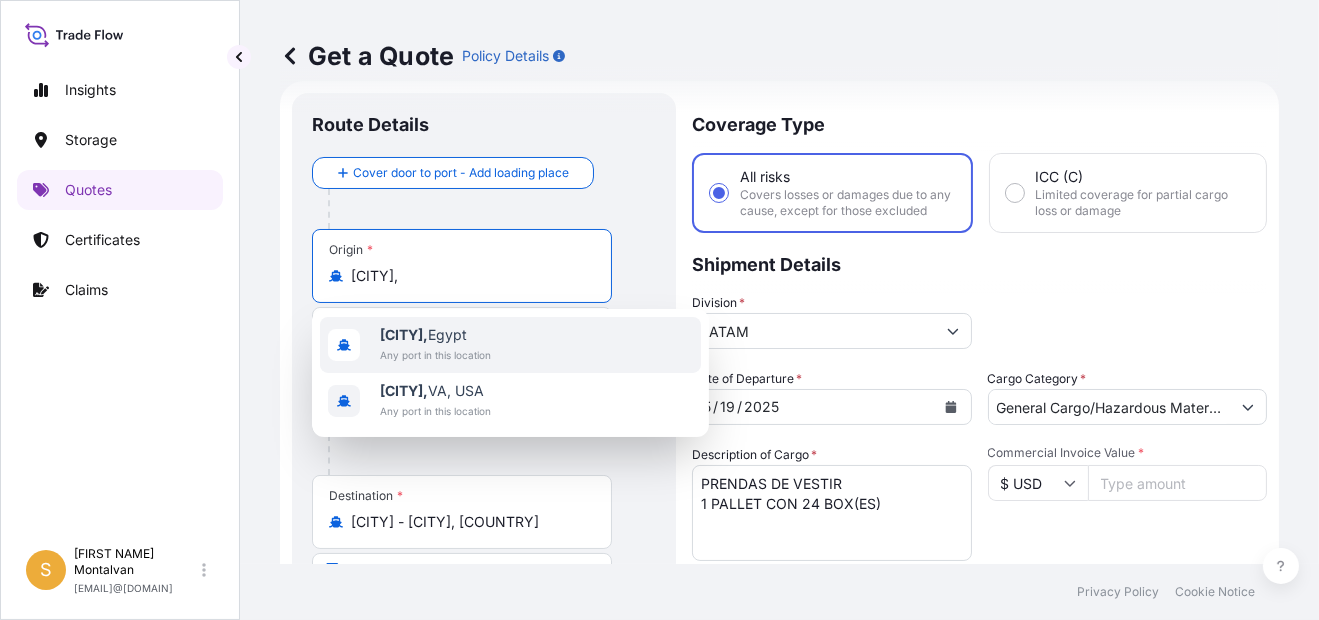 click on "[CITY], [COUNTRY]" at bounding box center (435, 335) 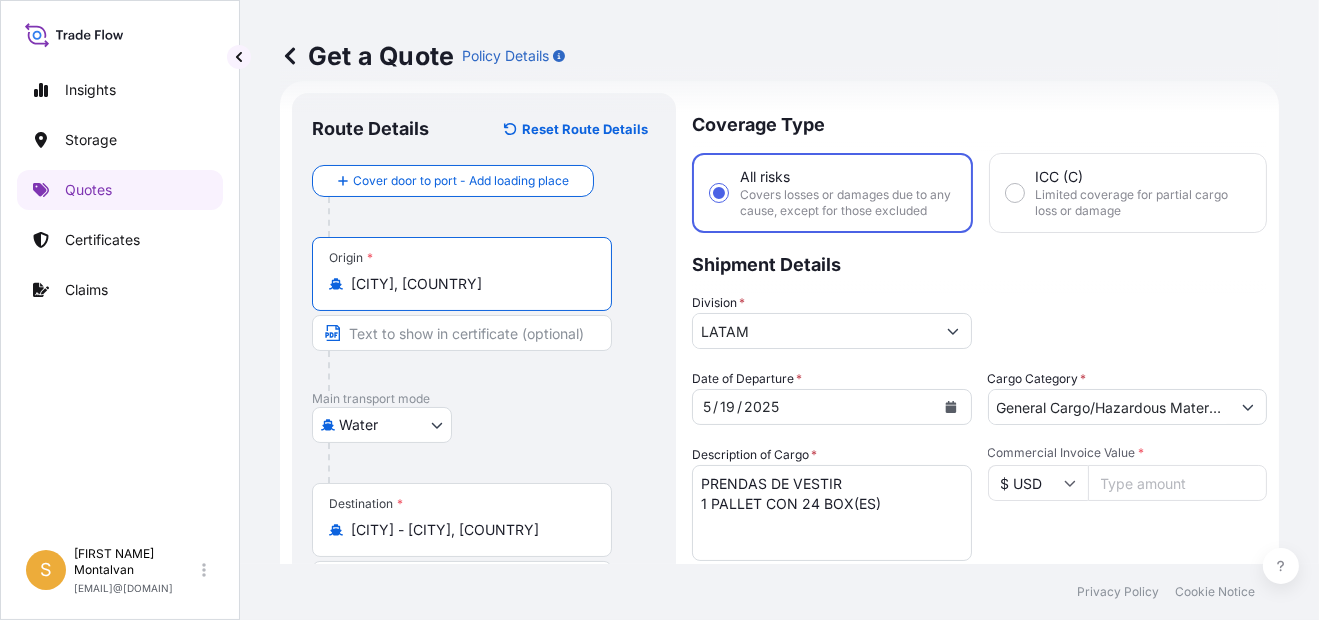 type on "[CITY], [COUNTRY]" 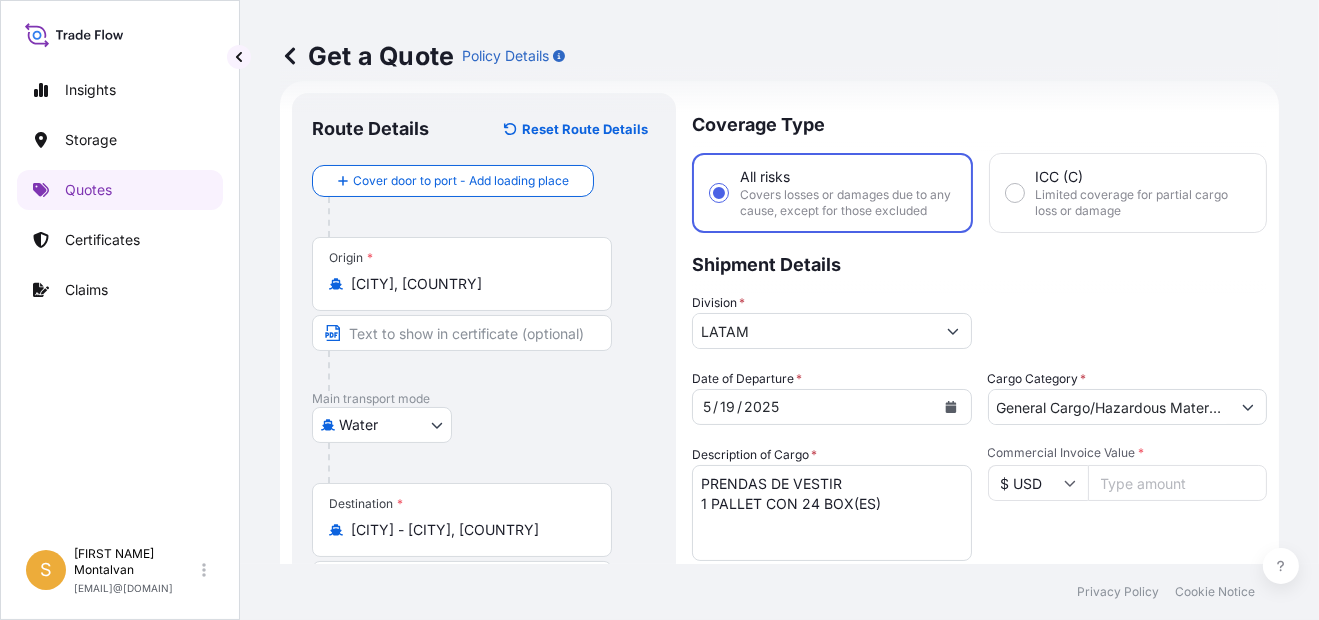 click 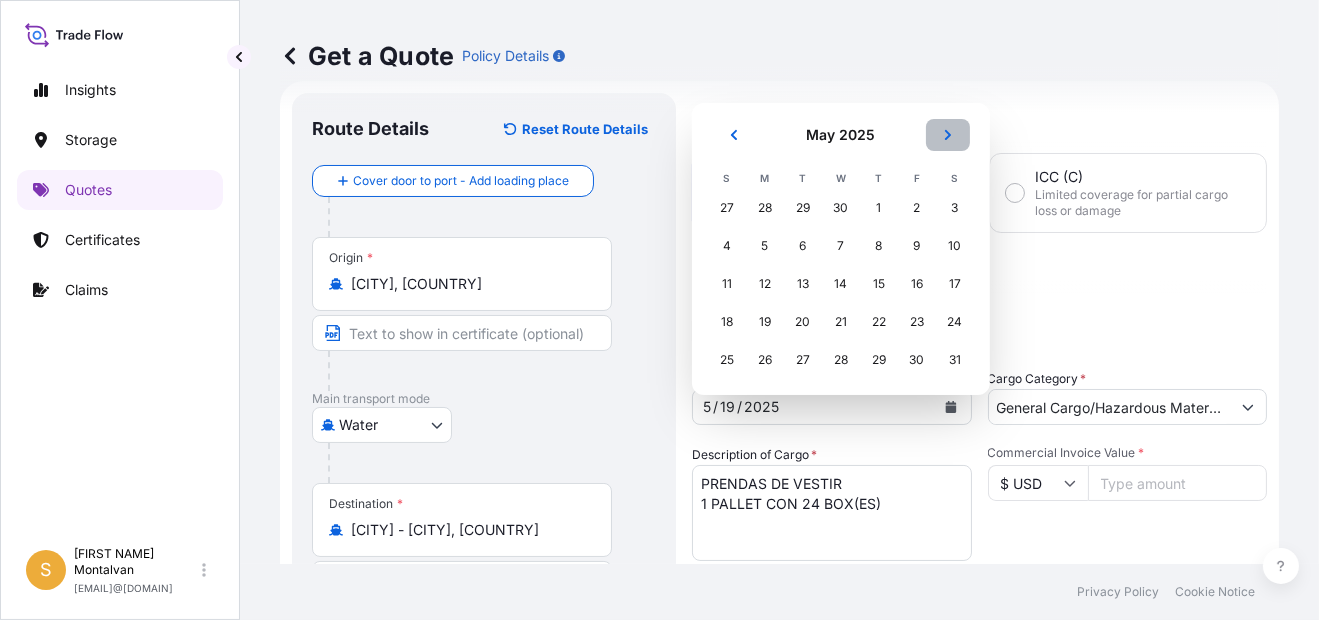 click 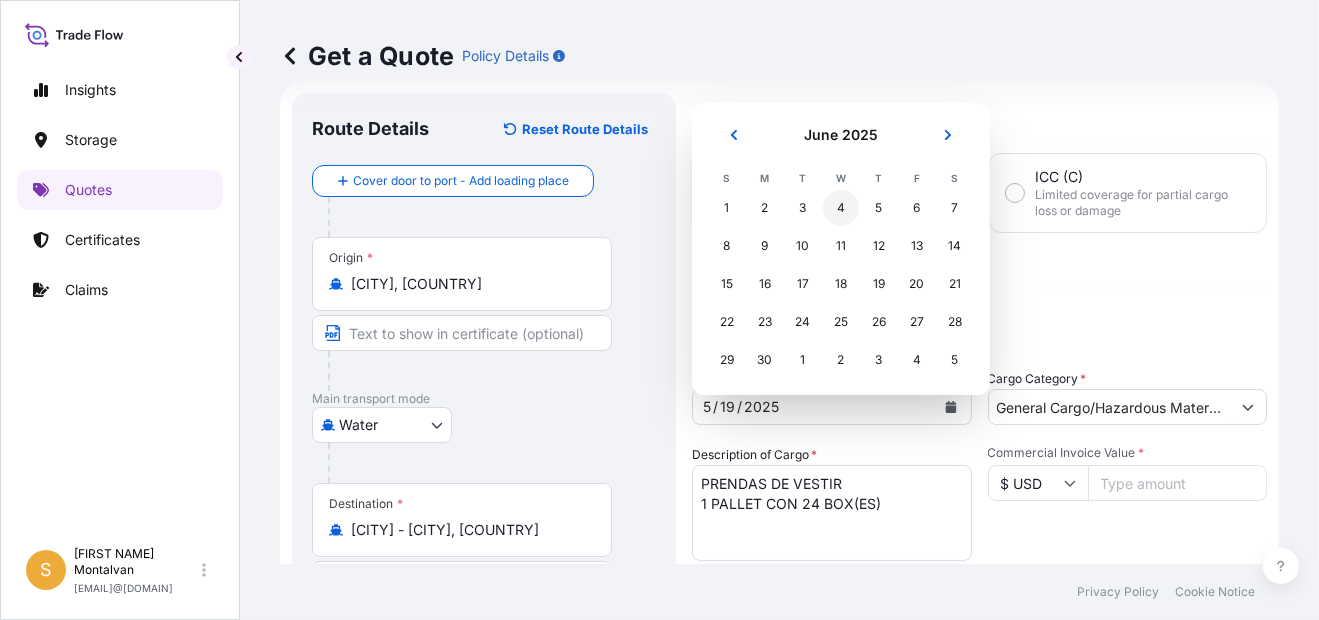 click on "4" at bounding box center (841, 208) 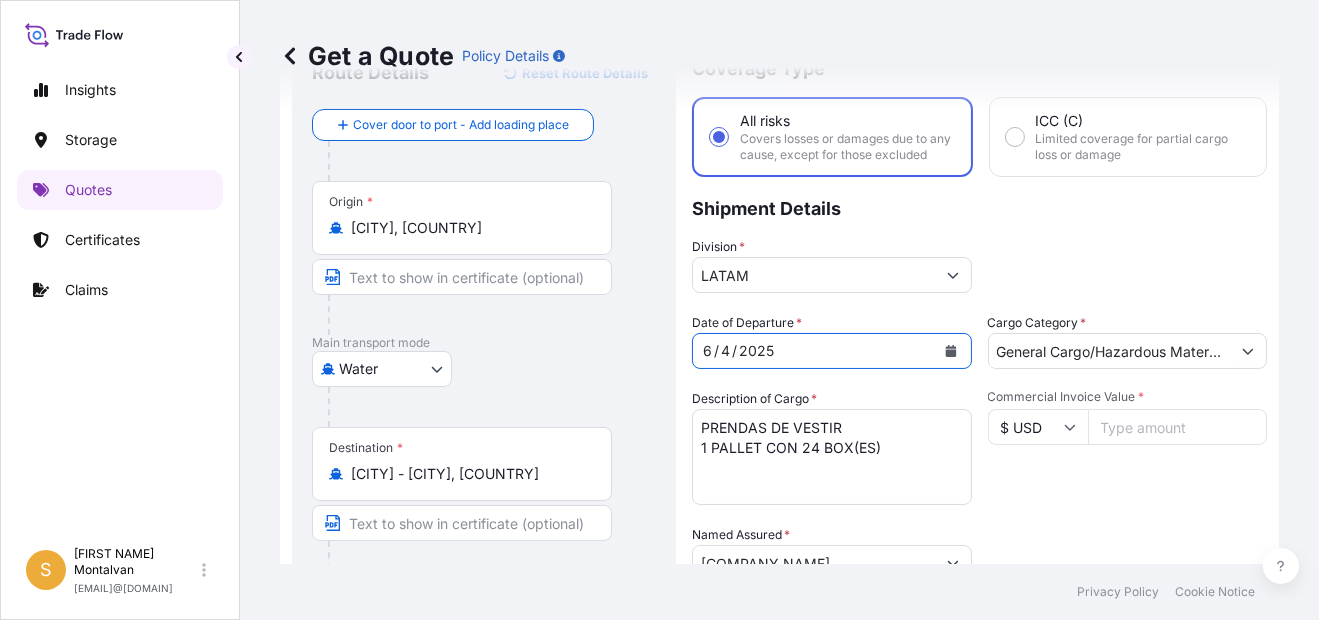 scroll, scrollTop: 131, scrollLeft: 0, axis: vertical 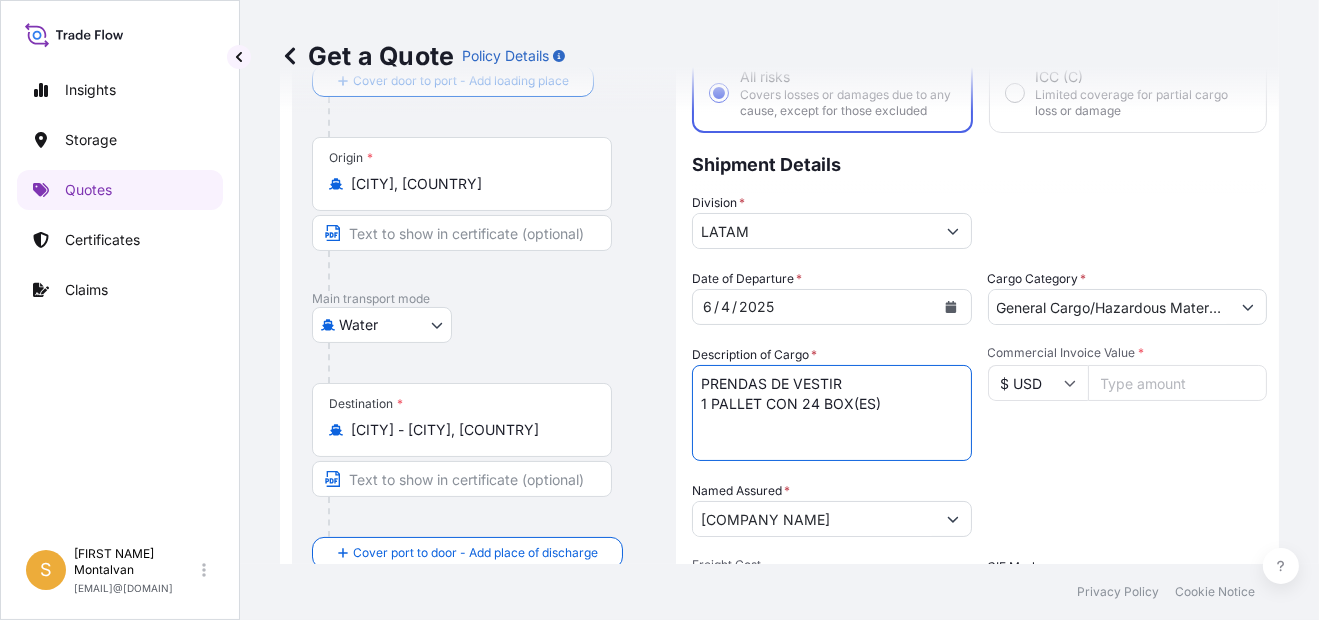 drag, startPoint x: 900, startPoint y: 422, endPoint x: 701, endPoint y: 421, distance: 199.00252 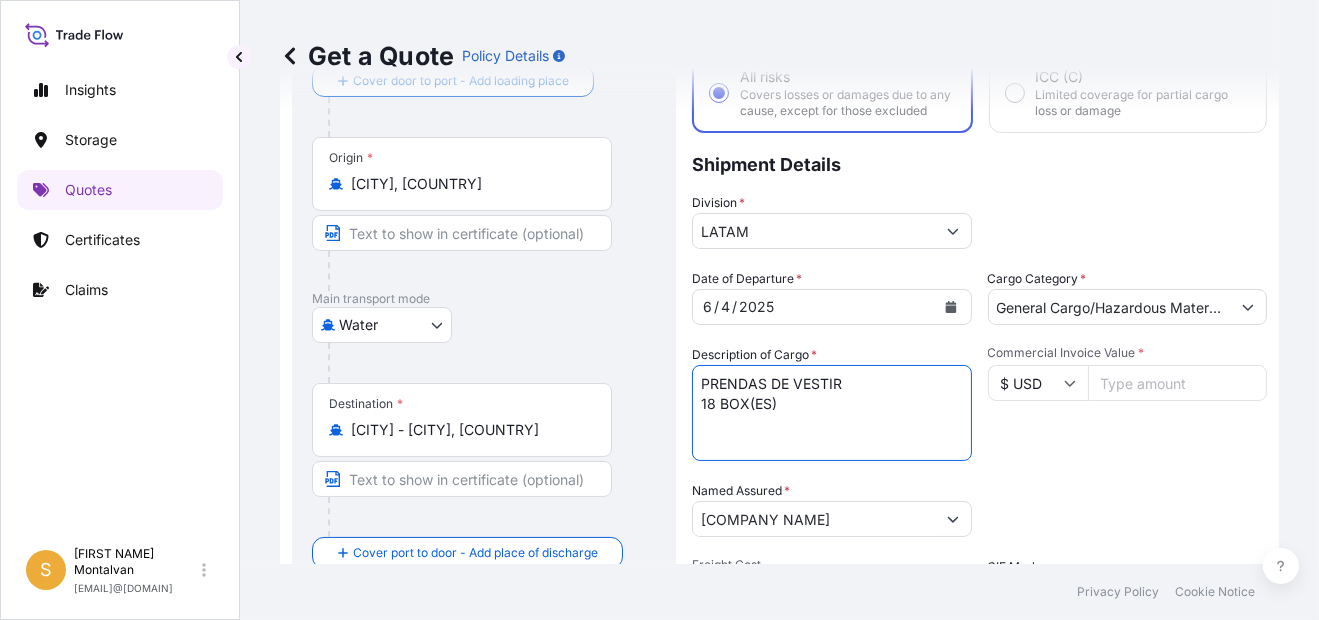 drag, startPoint x: 824, startPoint y: 414, endPoint x: 773, endPoint y: 426, distance: 52.392746 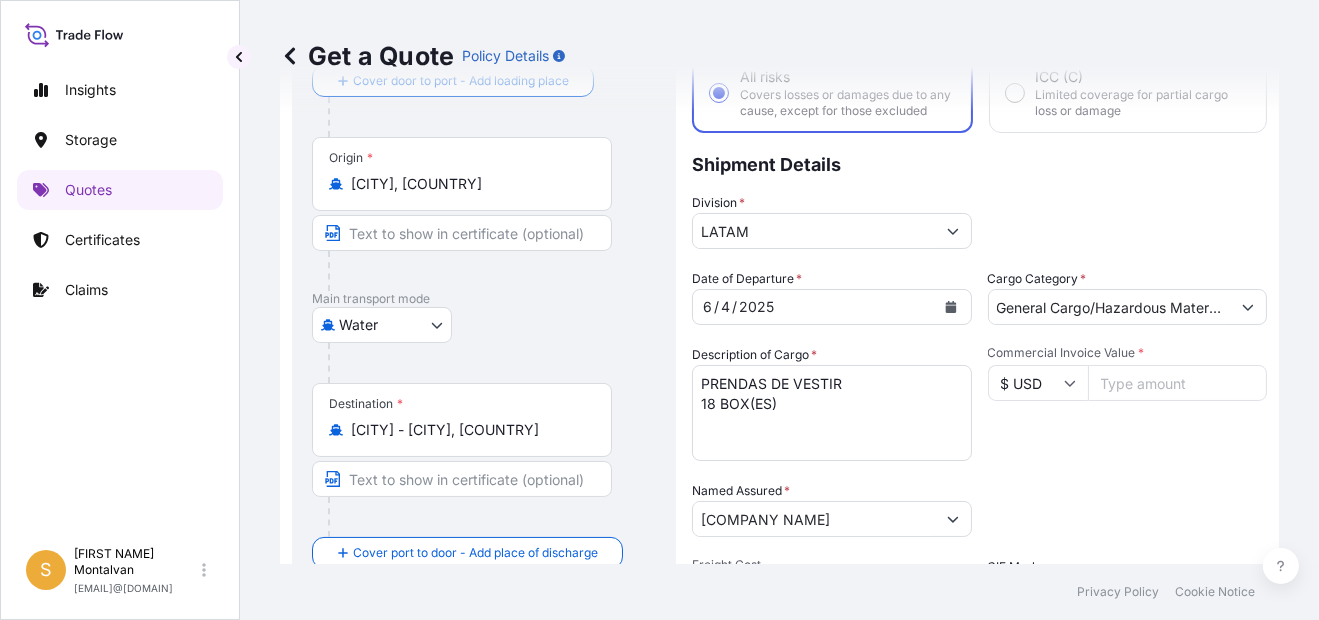 drag, startPoint x: 768, startPoint y: 439, endPoint x: 779, endPoint y: 432, distance: 13.038404 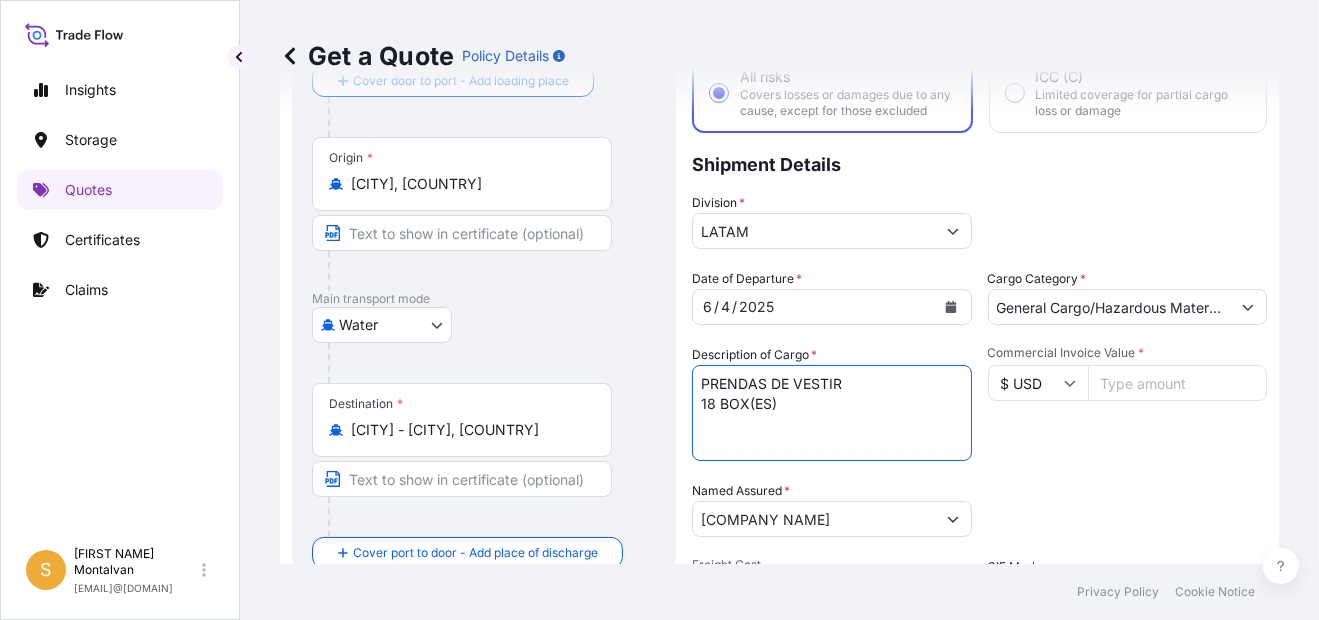 drag, startPoint x: 752, startPoint y: 423, endPoint x: 670, endPoint y: 423, distance: 82 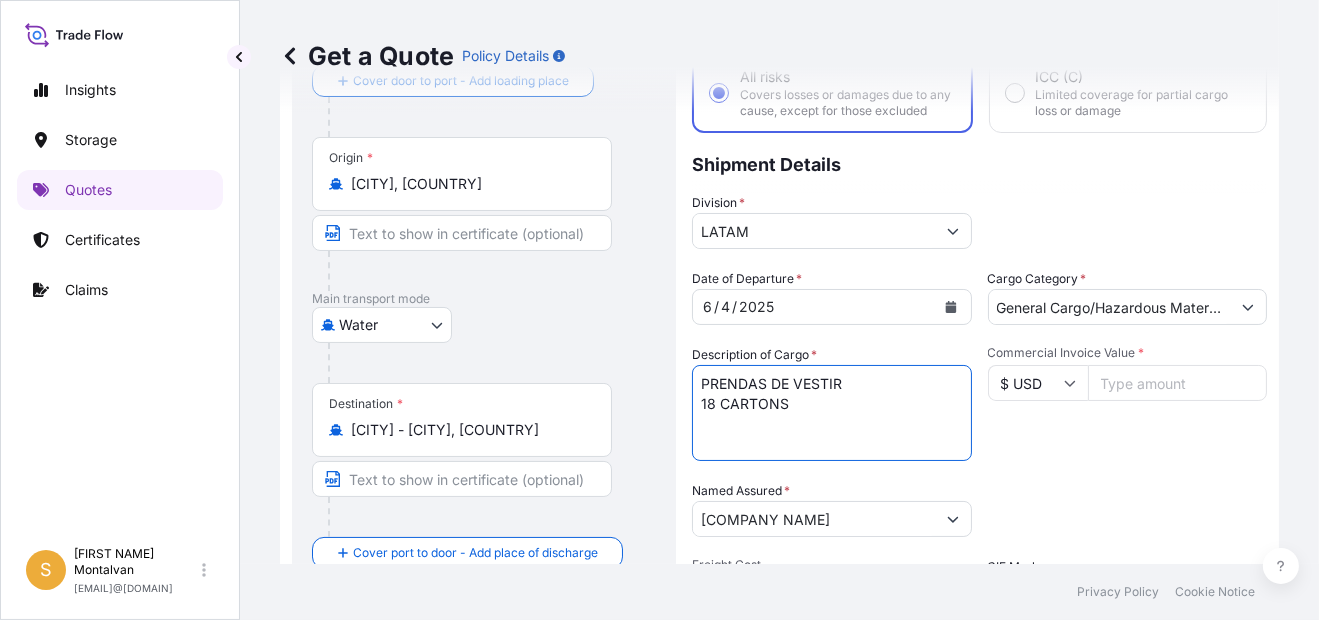 type on "PRENDAS DE VESTIR
18 CARTONS" 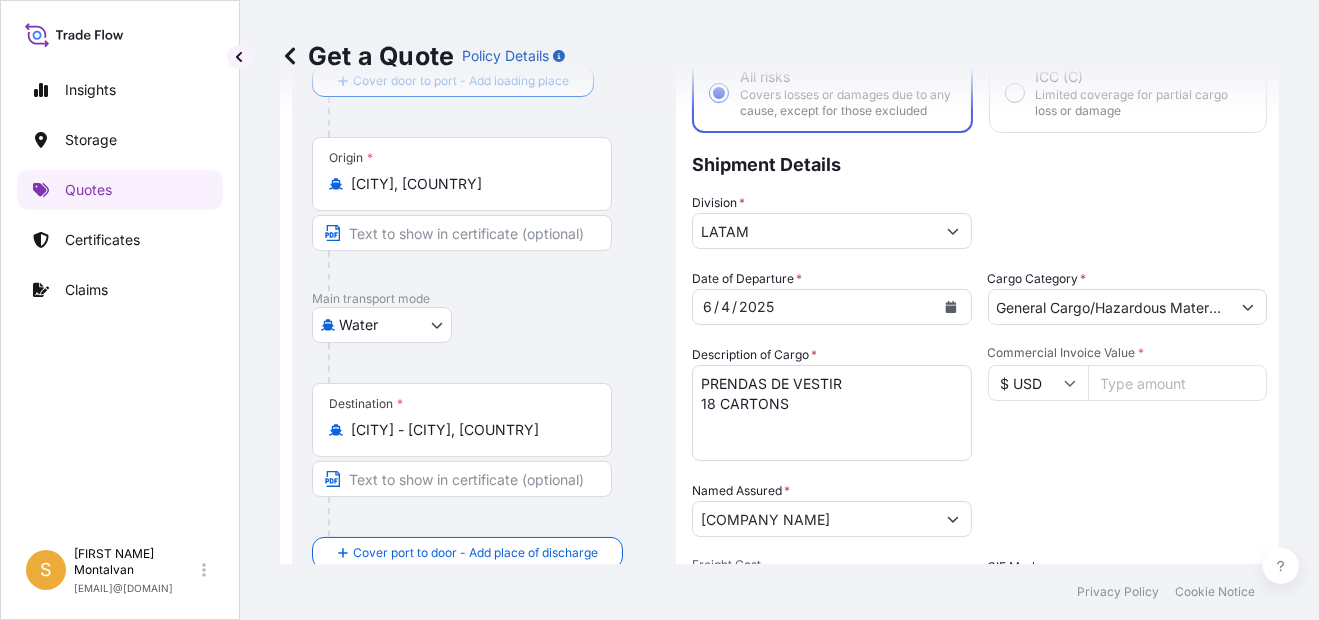 click on "Commercial Invoice Value   *" at bounding box center (1178, 383) 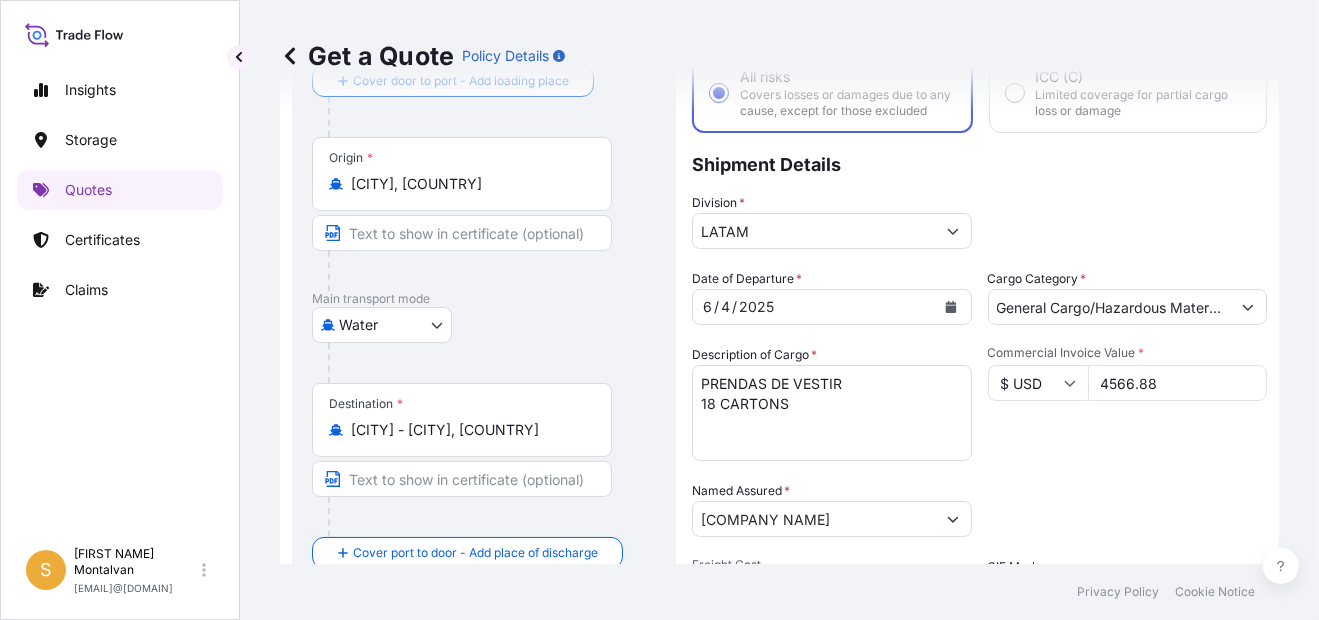 type on "4566.88" 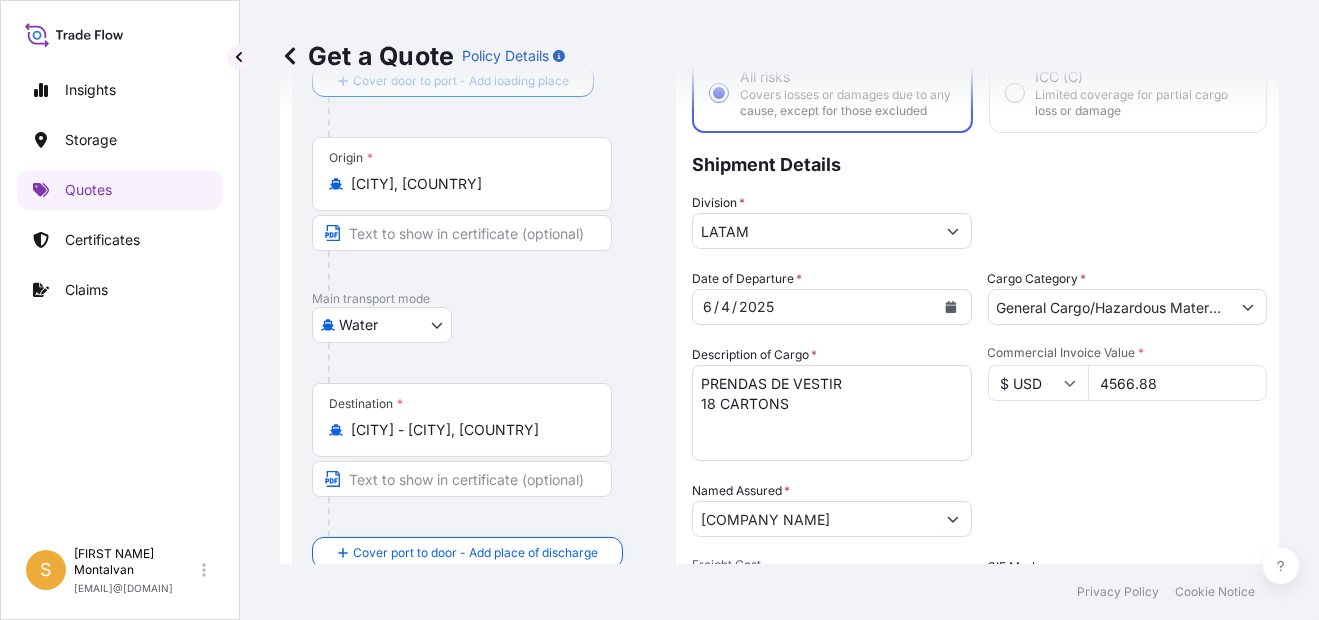 click on "4566.88" at bounding box center (1178, 383) 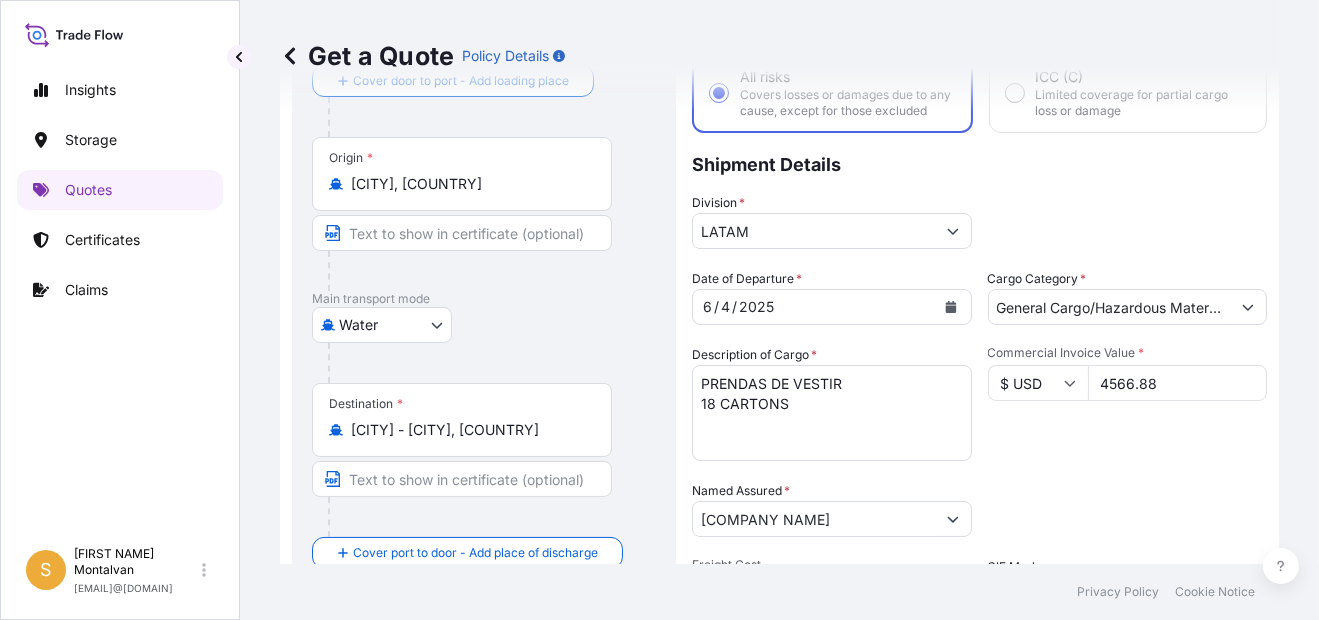 click on "Commercial Invoice Value   * $ USD [PRICE]" at bounding box center [1128, 403] 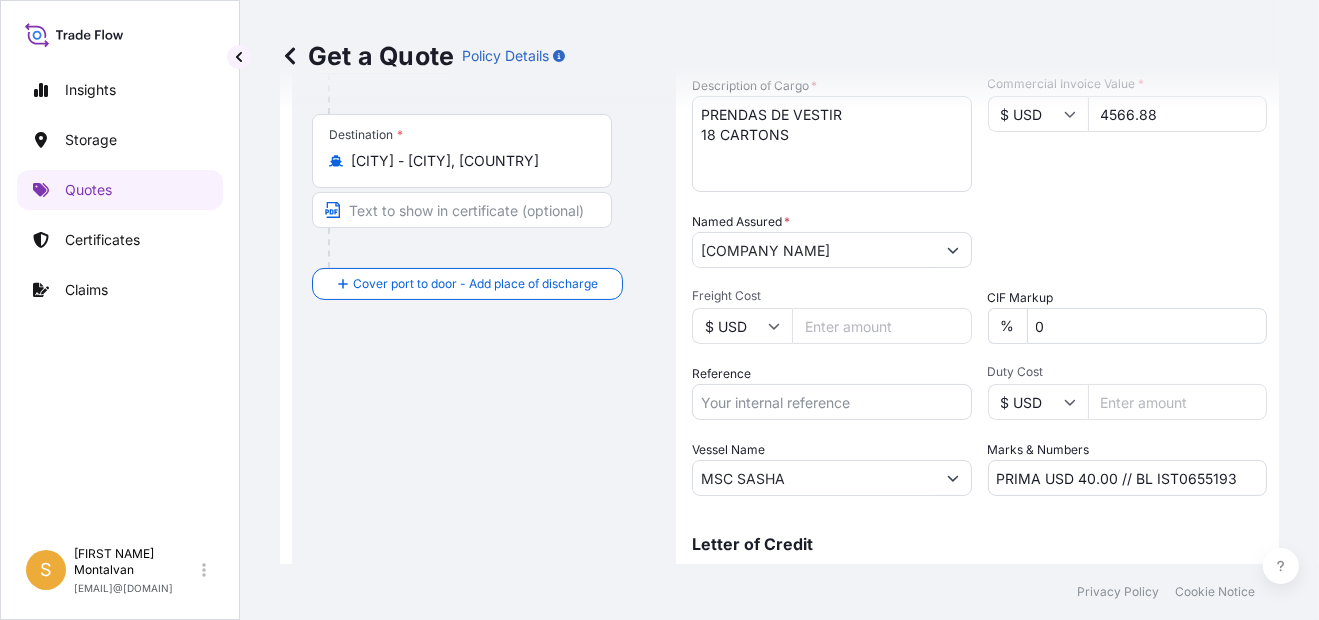 scroll, scrollTop: 431, scrollLeft: 0, axis: vertical 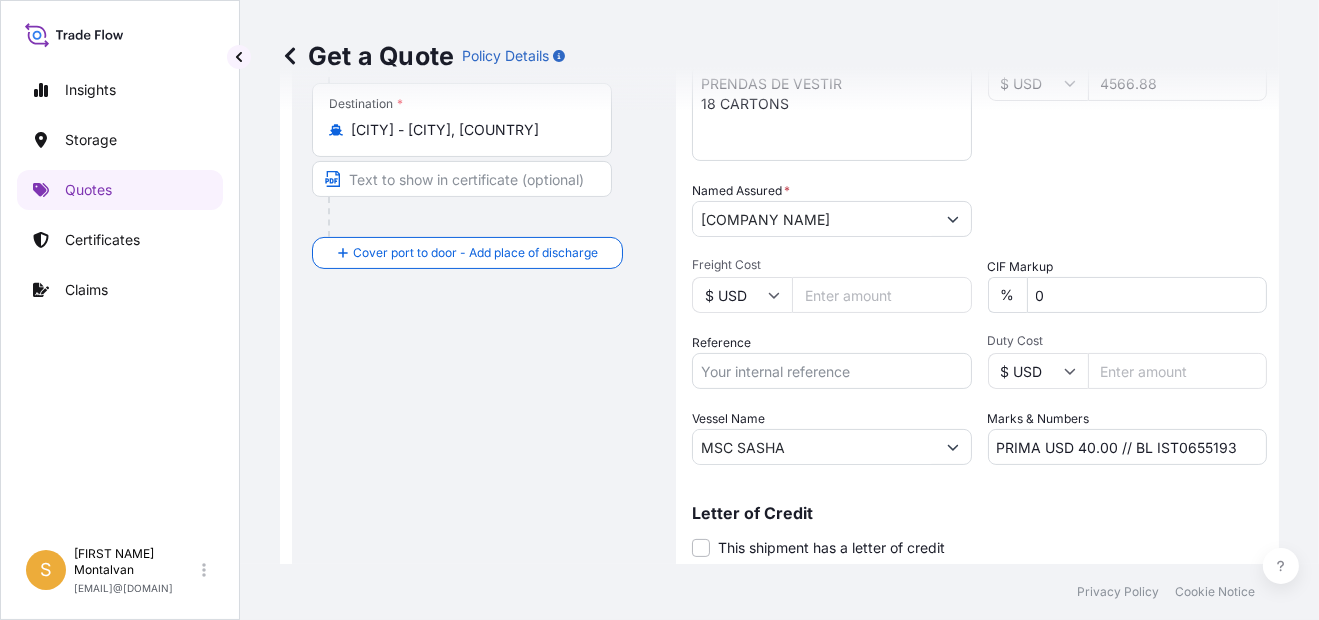 click on "Reference" at bounding box center [832, 371] 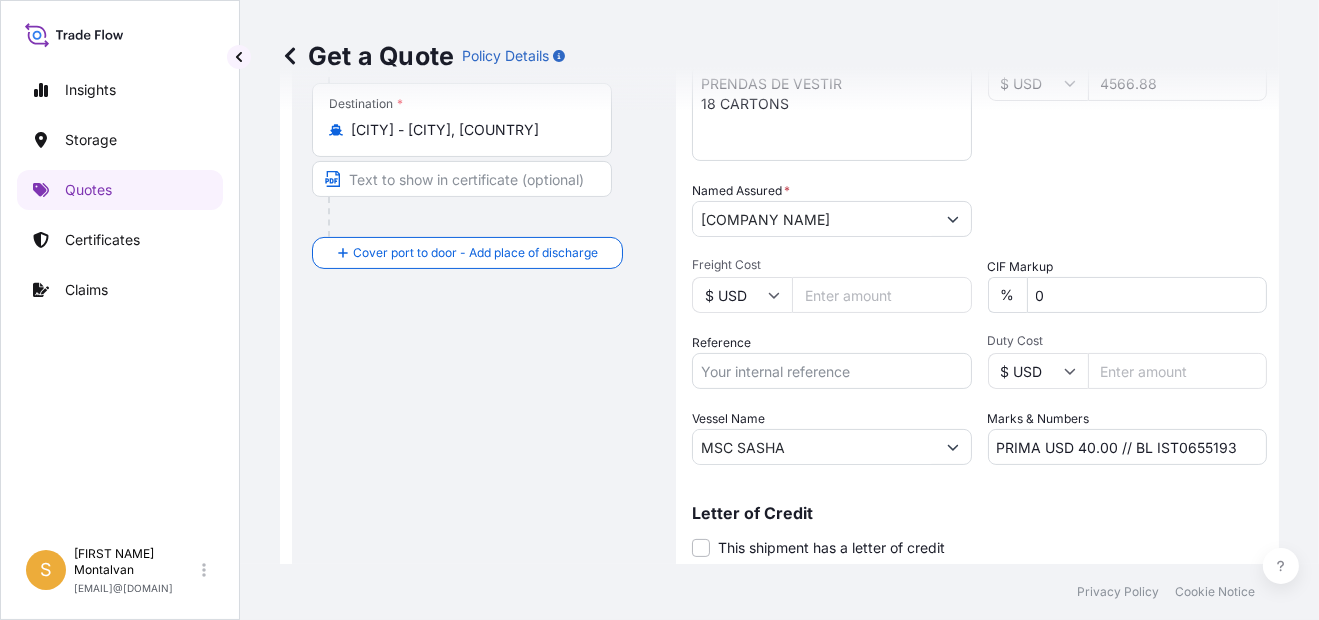 click on "Reference" at bounding box center [832, 371] 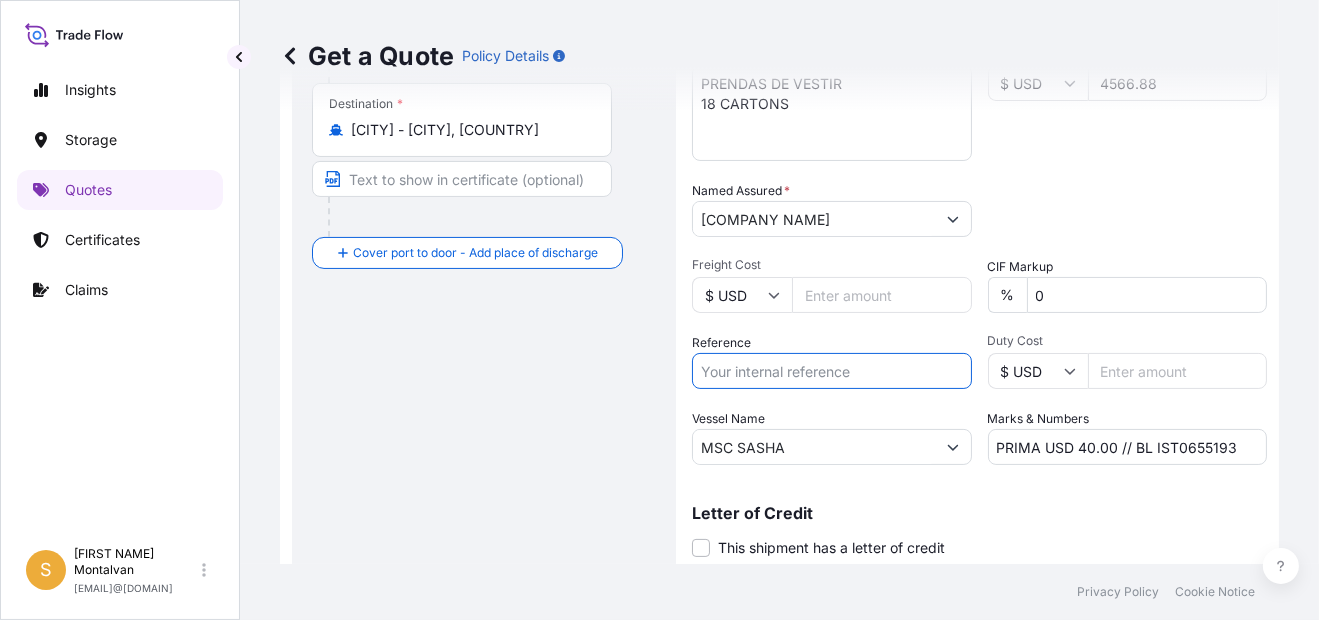 paste on "Factura [NUMBER]" 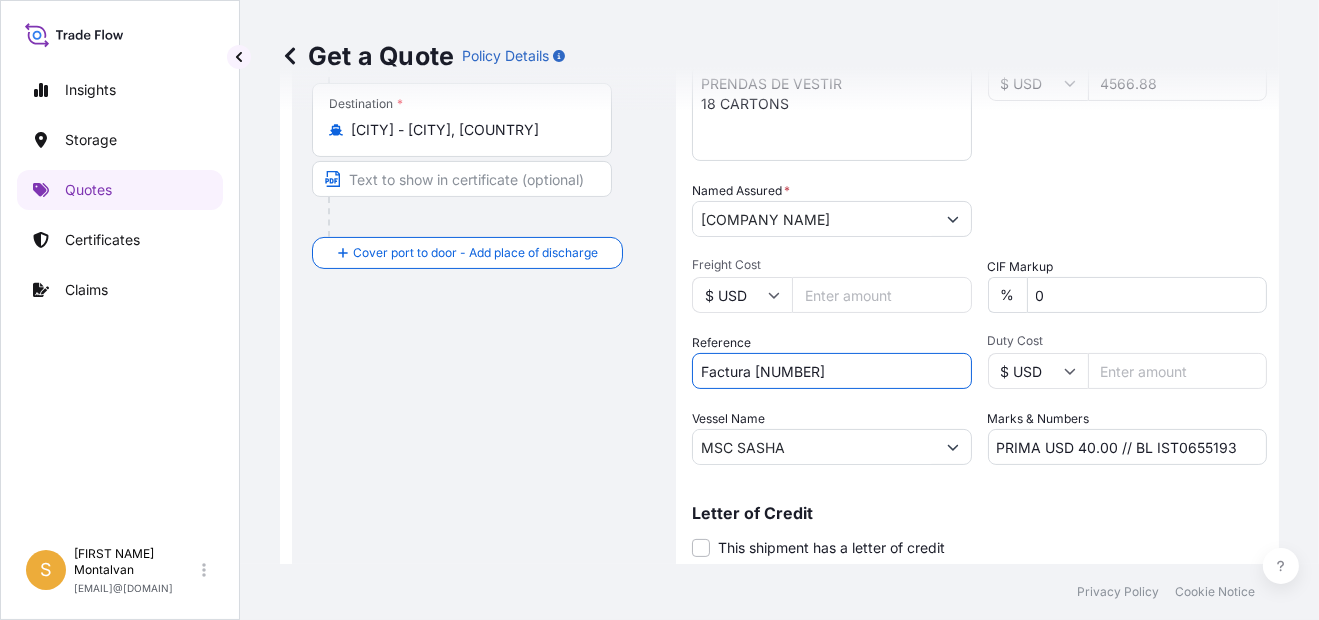 type on "Factura [NUMBER]" 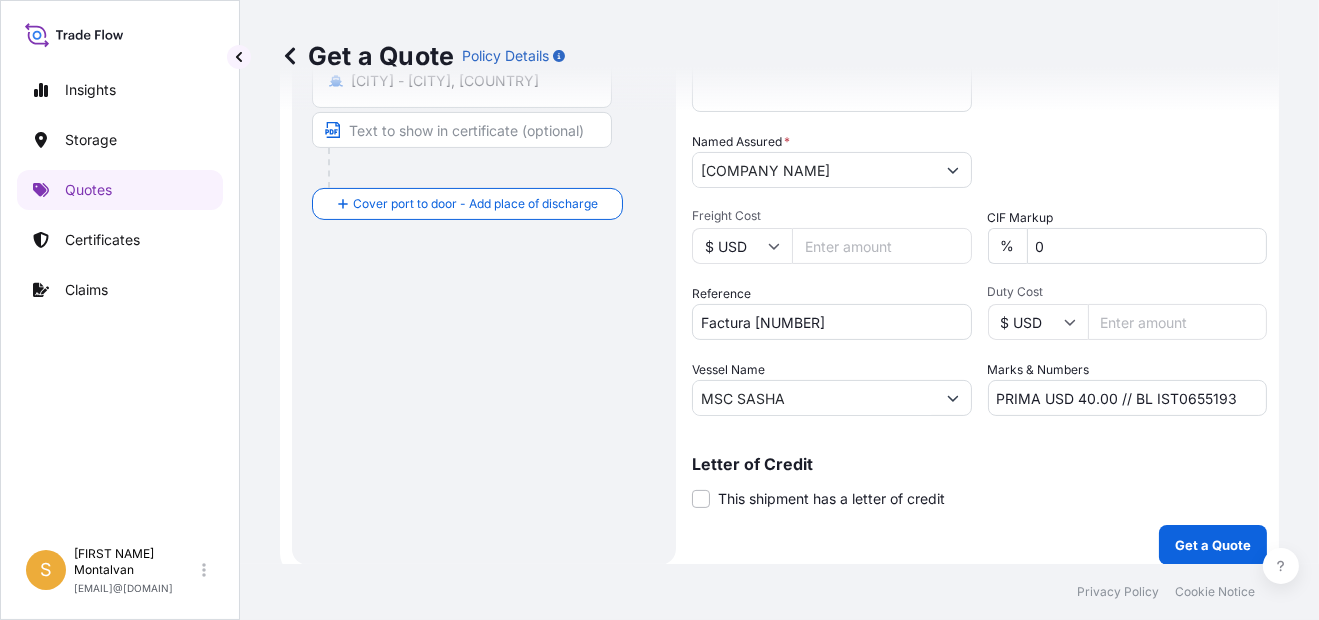 scroll, scrollTop: 506, scrollLeft: 0, axis: vertical 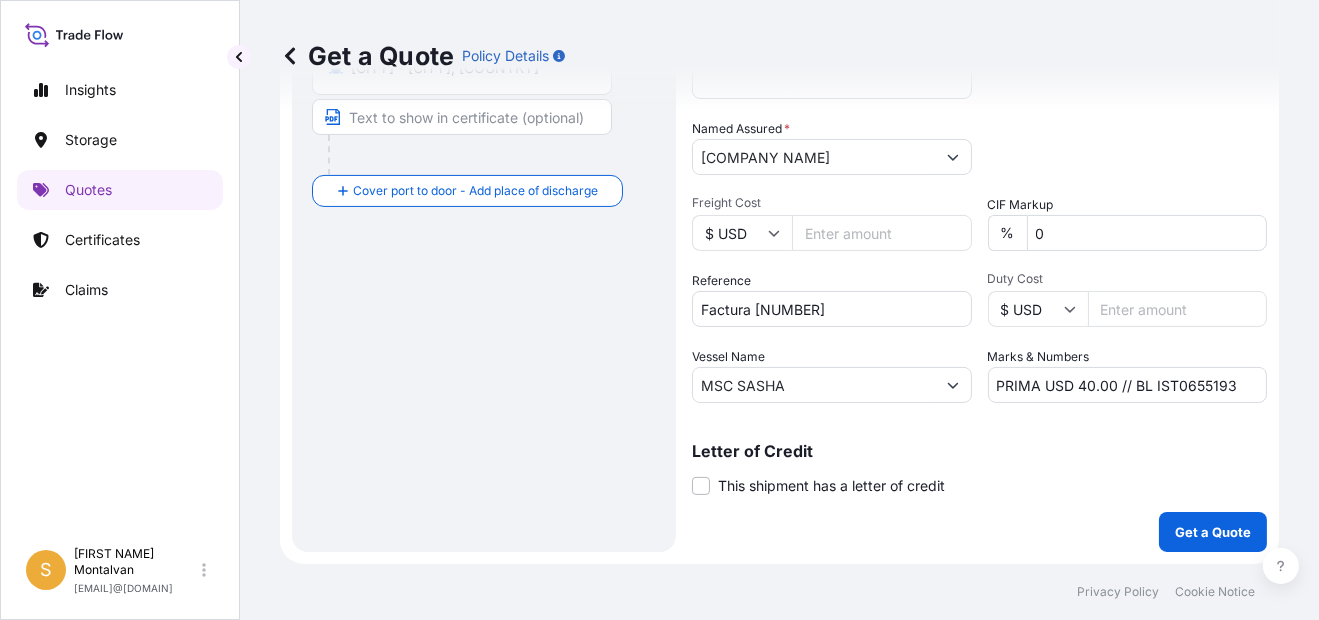 click on "MSC SASHA" at bounding box center [814, 385] 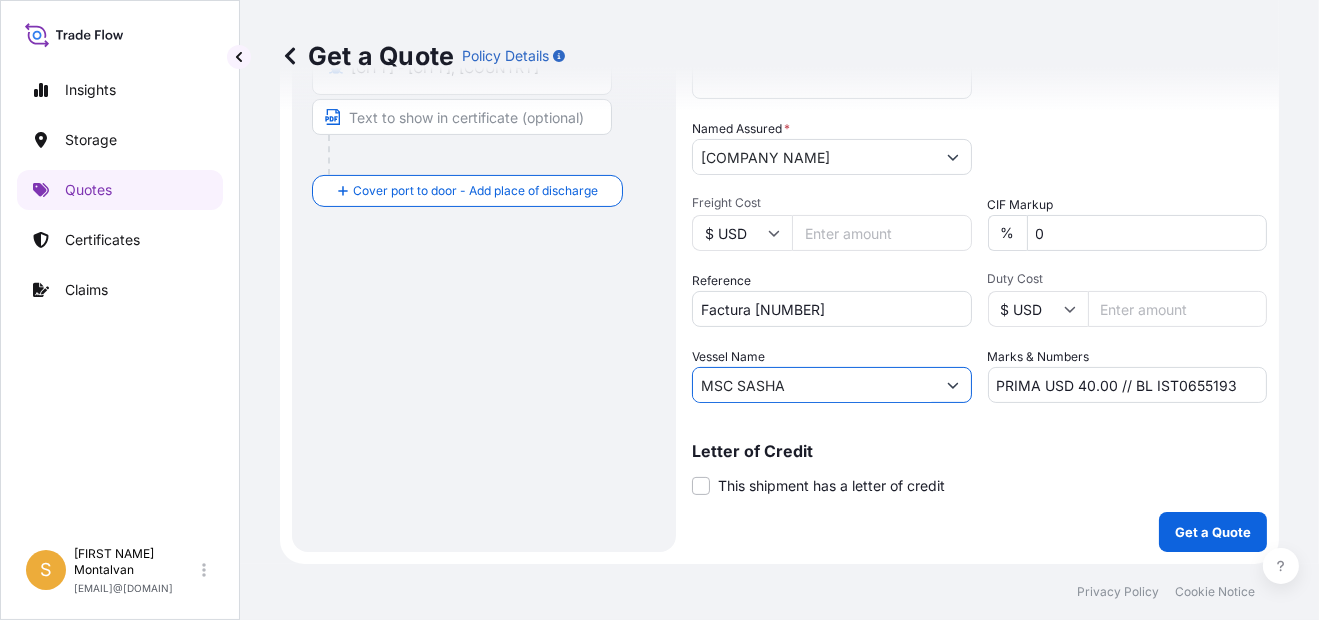 drag, startPoint x: 817, startPoint y: 388, endPoint x: 640, endPoint y: 388, distance: 177 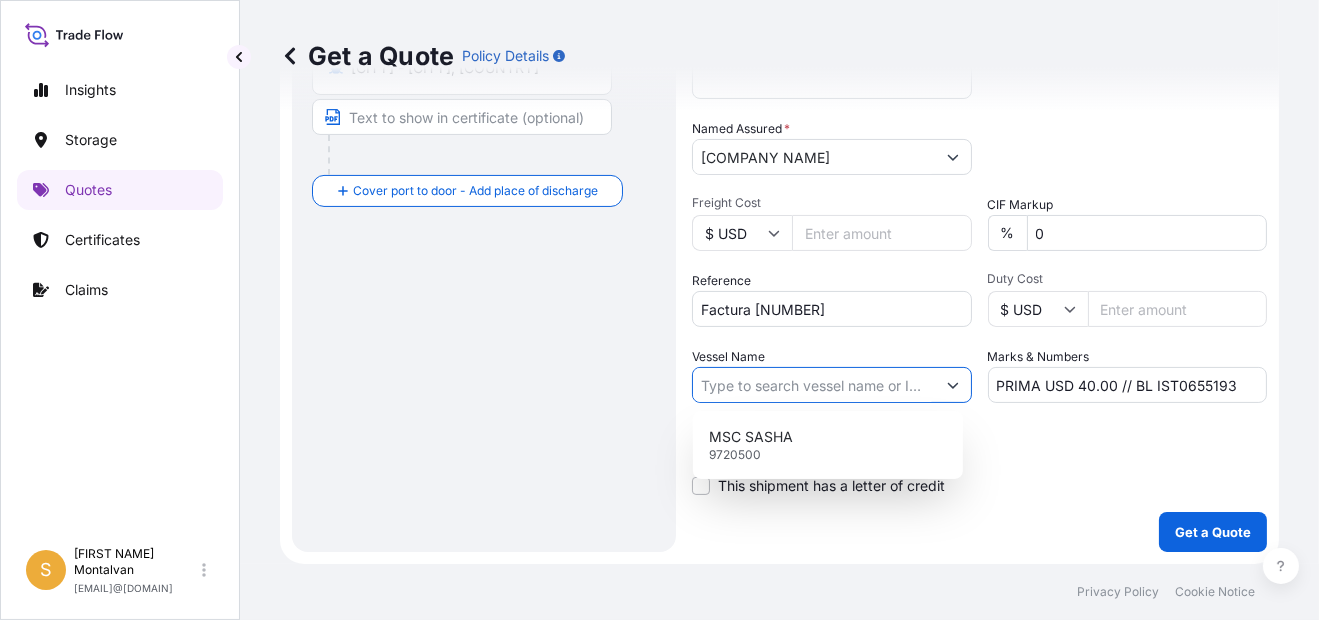 paste on "[VESSEL NAME]" 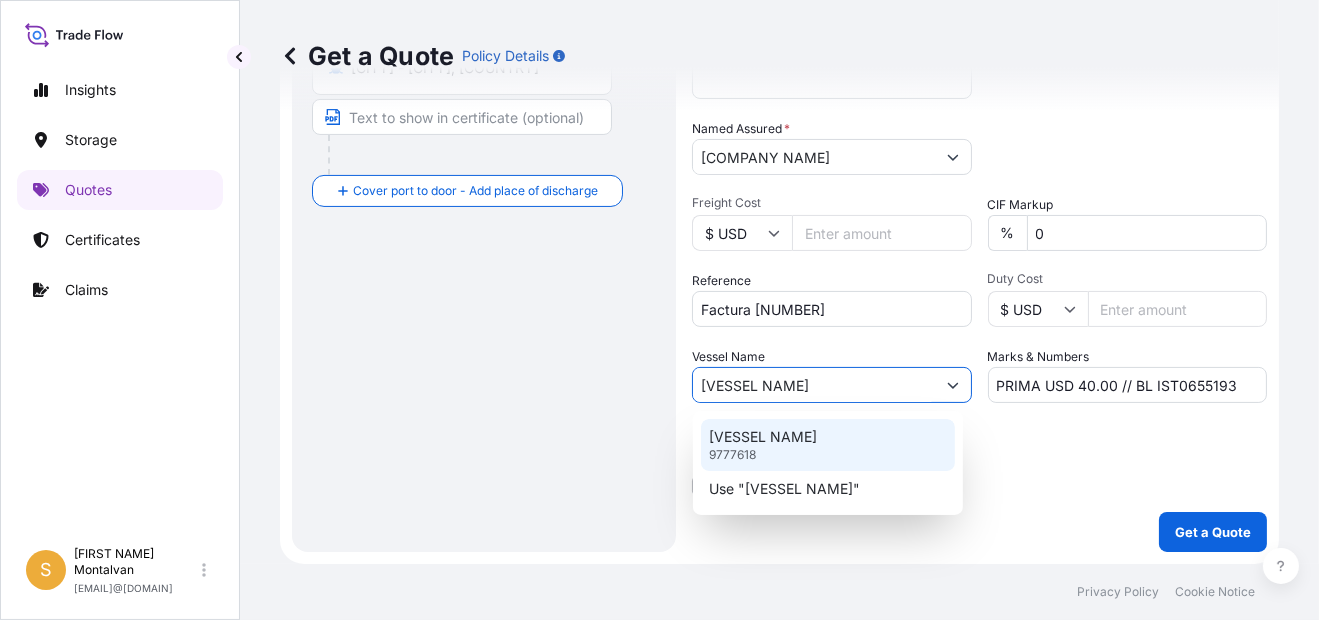 click on "[VESSEL NAME] [NUMBER]" at bounding box center [828, 445] 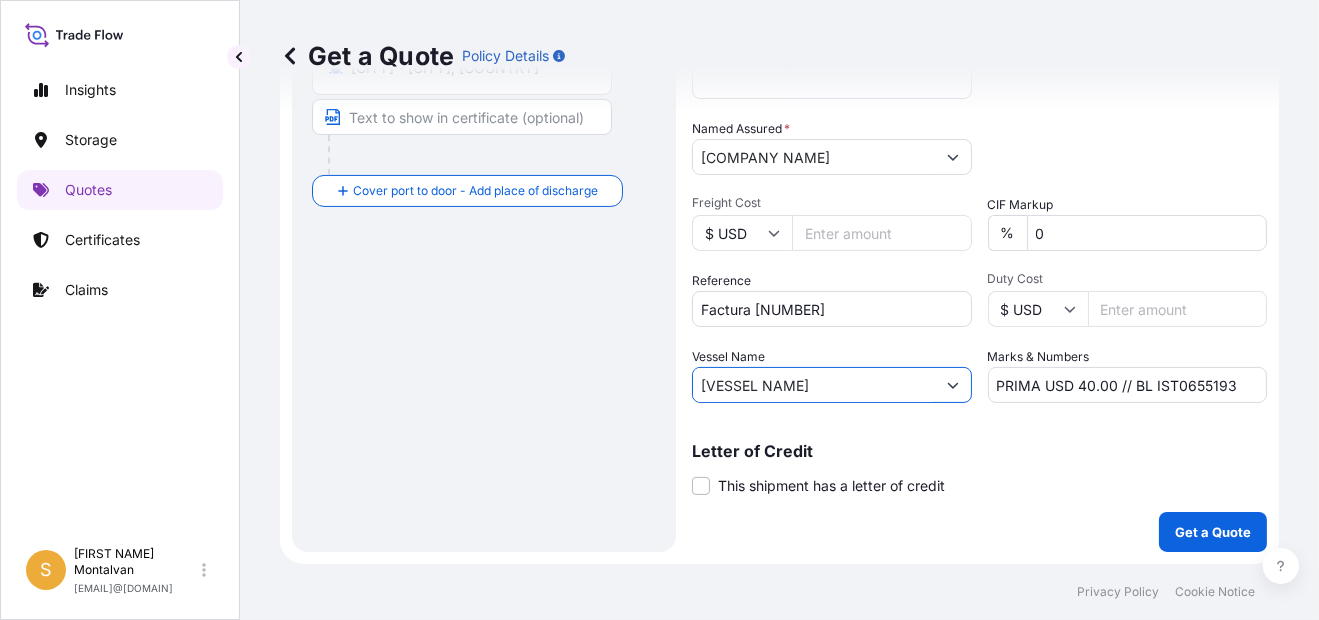 type on "[VESSEL NAME]" 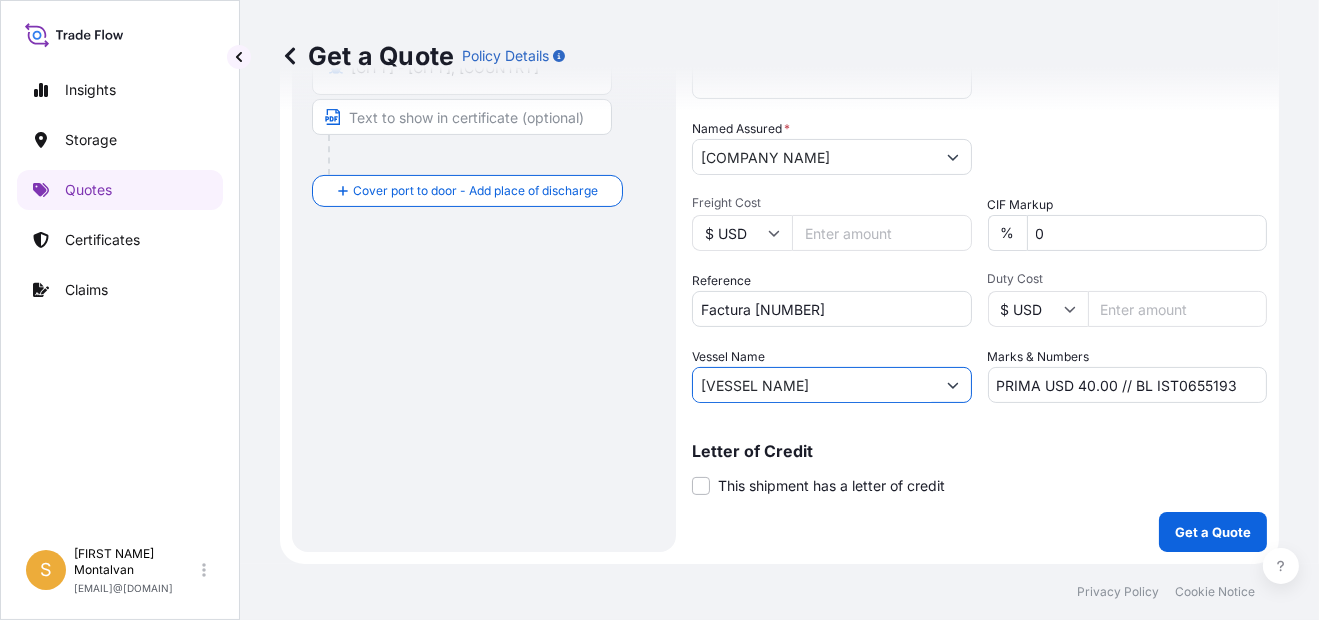 click on "PRIMA USD 40.00 // BL IST0655193" at bounding box center [1128, 385] 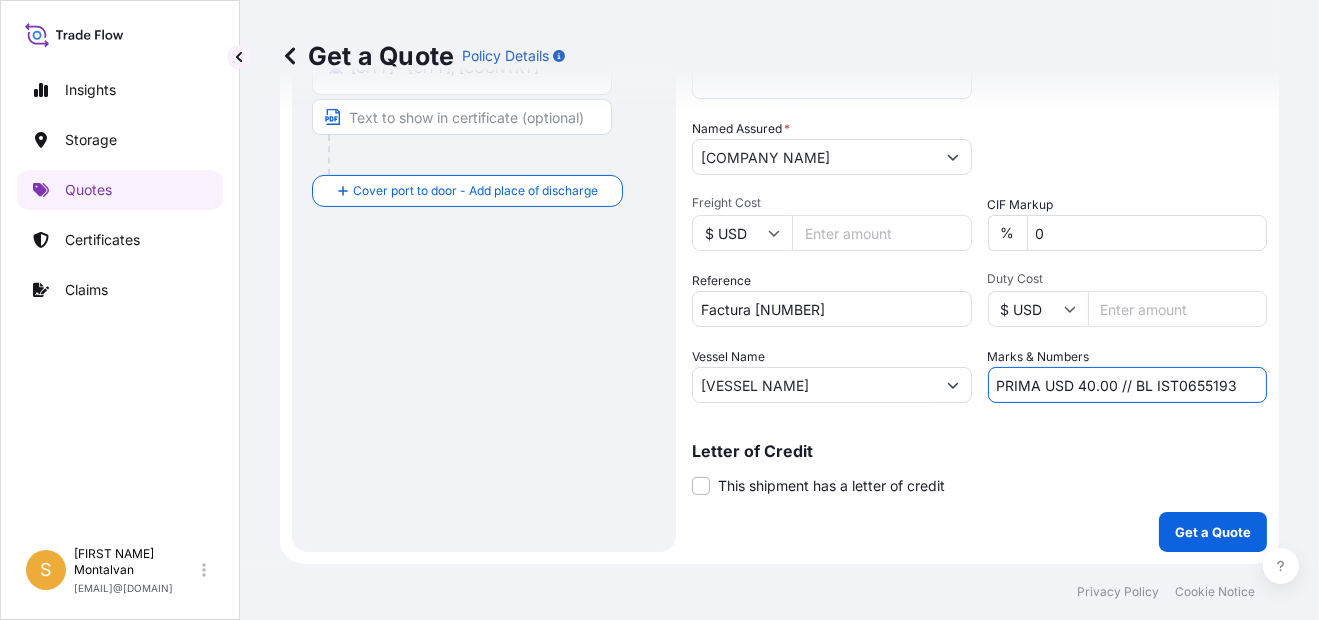 click on "PRIMA USD 40.00 // BL IST0655193" at bounding box center (1128, 385) 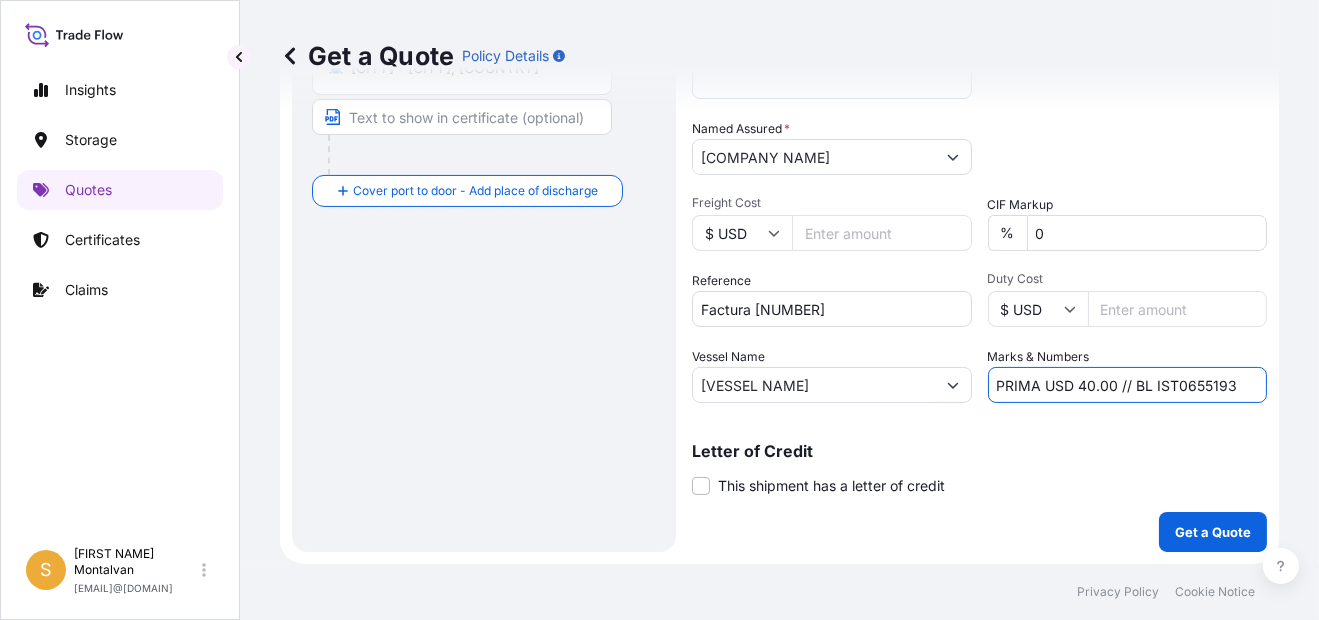 paste on "[BL NUMBER]" 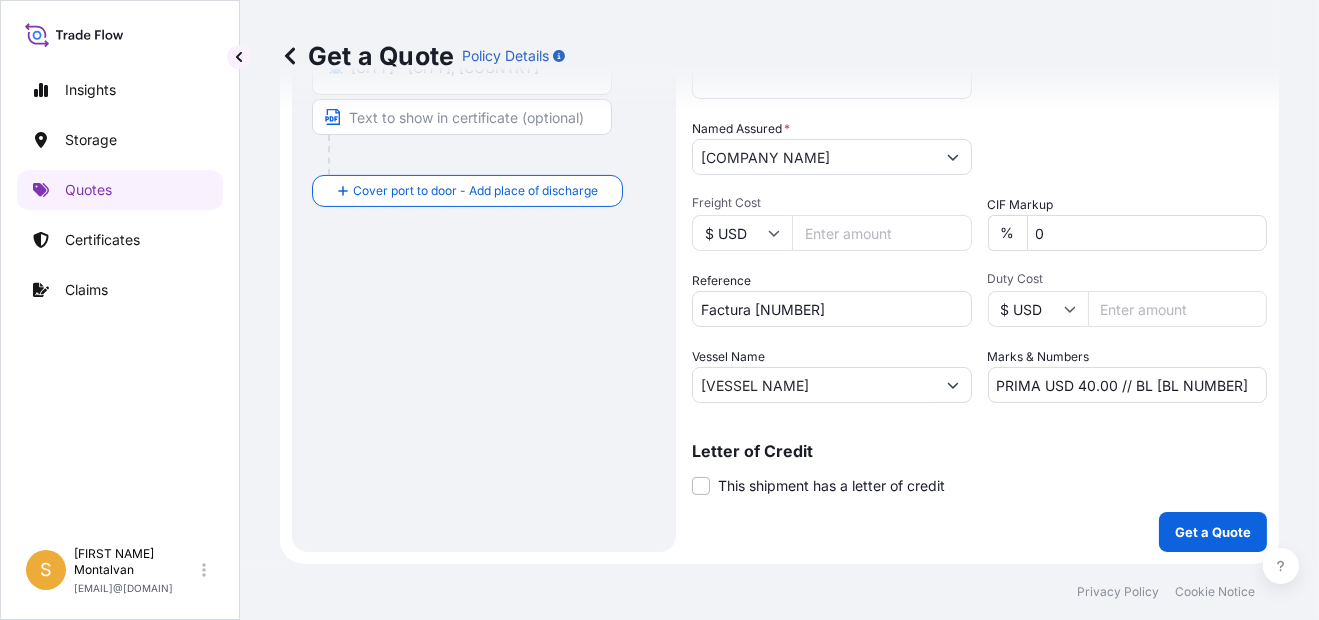 click on "Letter of Credit This shipment has a letter of credit Letter of credit * Letter of credit may not exceed 12000 characters" at bounding box center [979, 457] 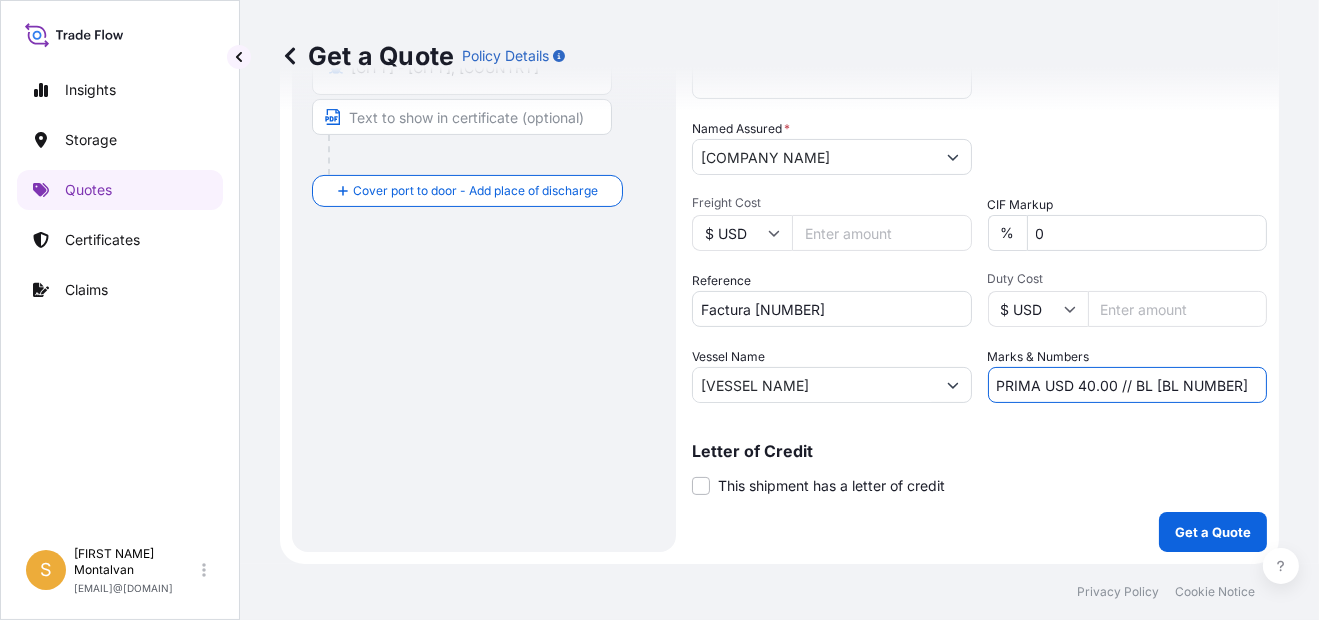 click on "PRIMA USD 40.00 // BL [BL NUMBER]" at bounding box center [1128, 385] 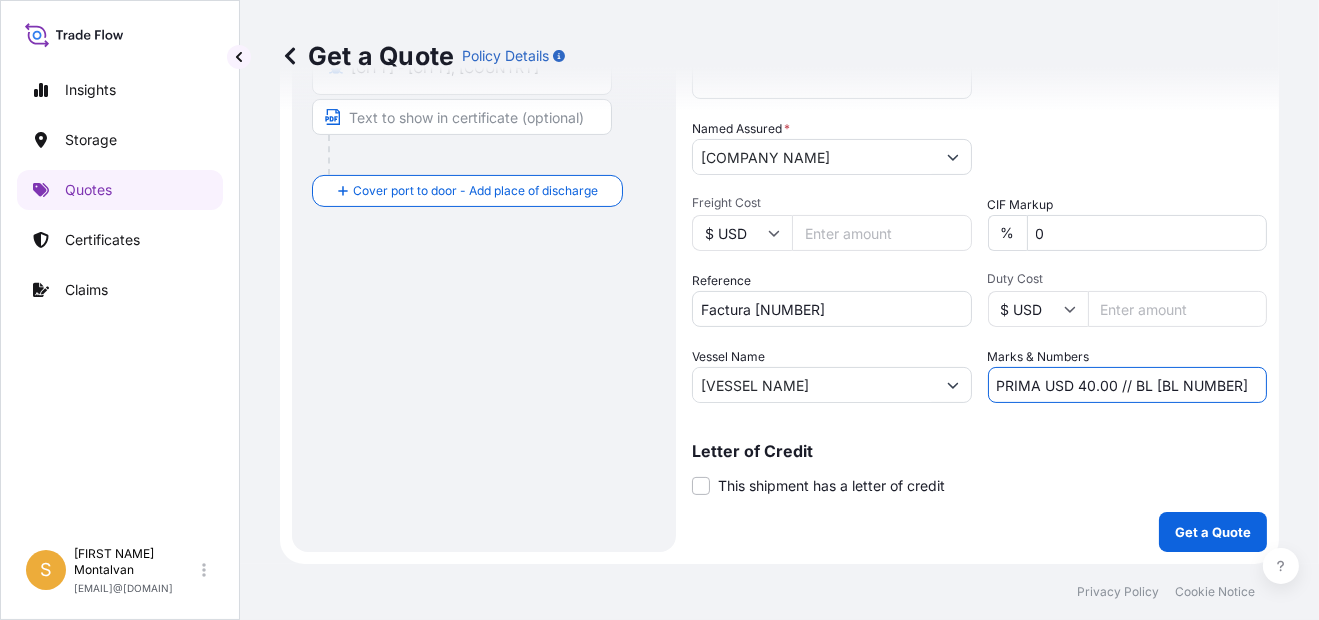 type on "PRIMA USD 40.00 // BL [BL NUMBER]" 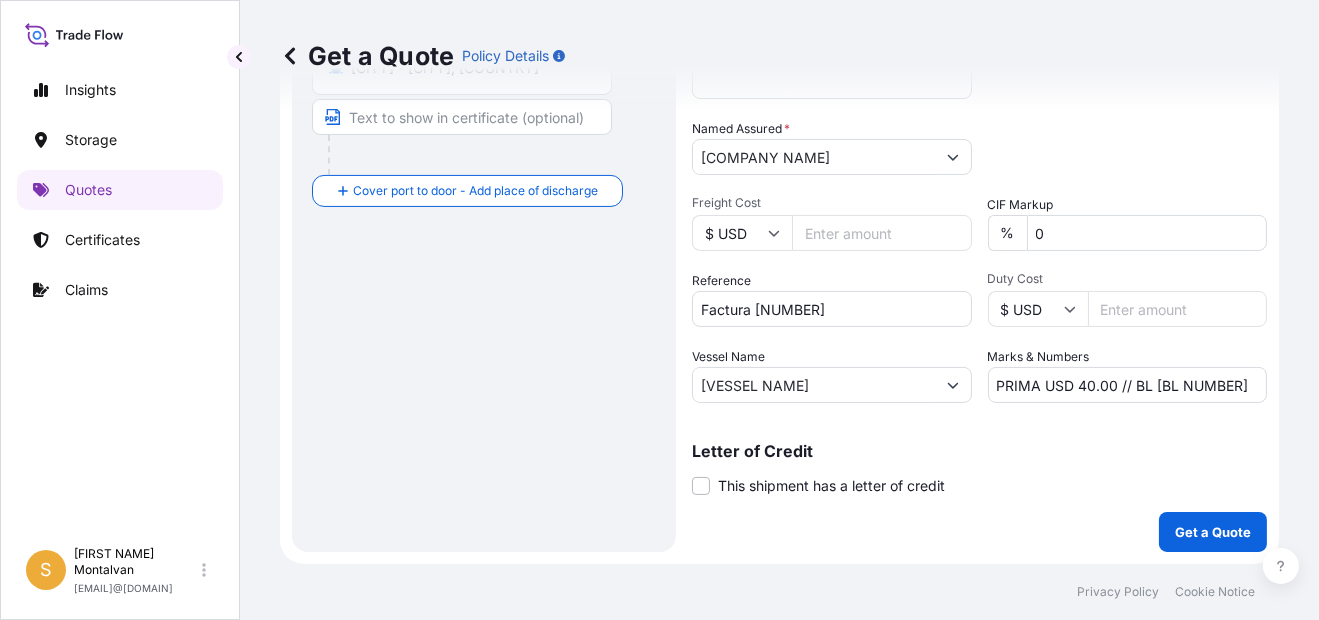 click on "Letter of Credit This shipment has a letter of credit Letter of credit * Letter of credit may not exceed 12000 characters" at bounding box center (979, 457) 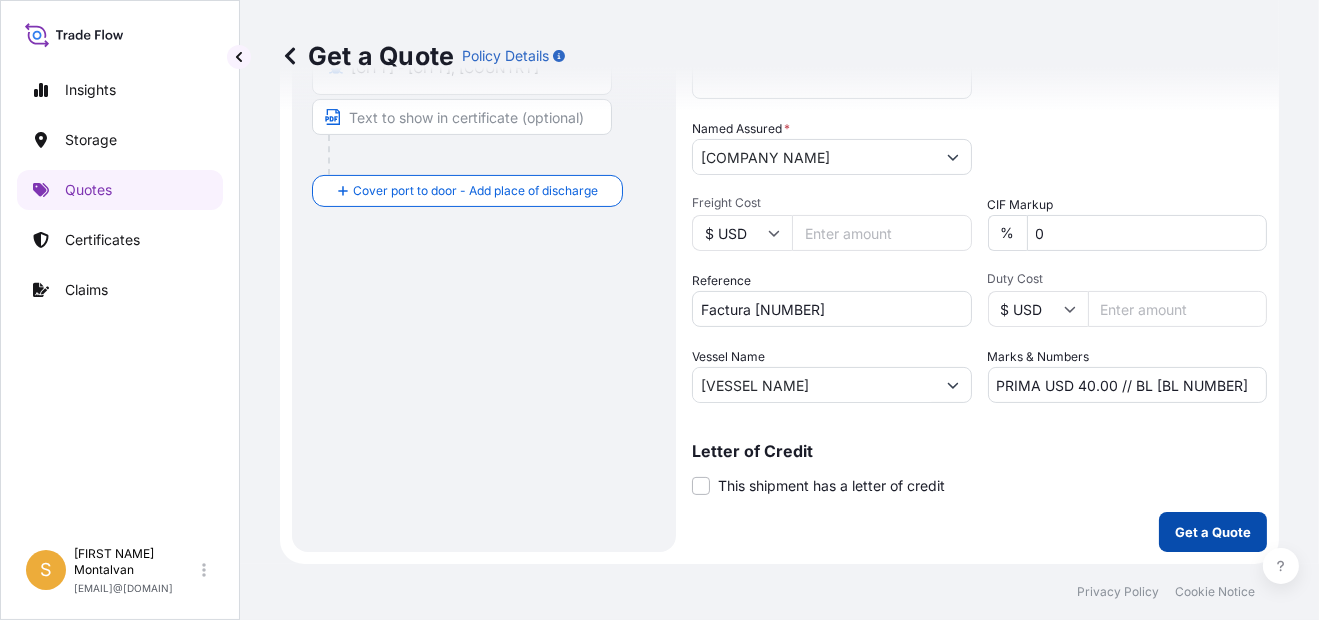 click on "Get a Quote" at bounding box center [1213, 532] 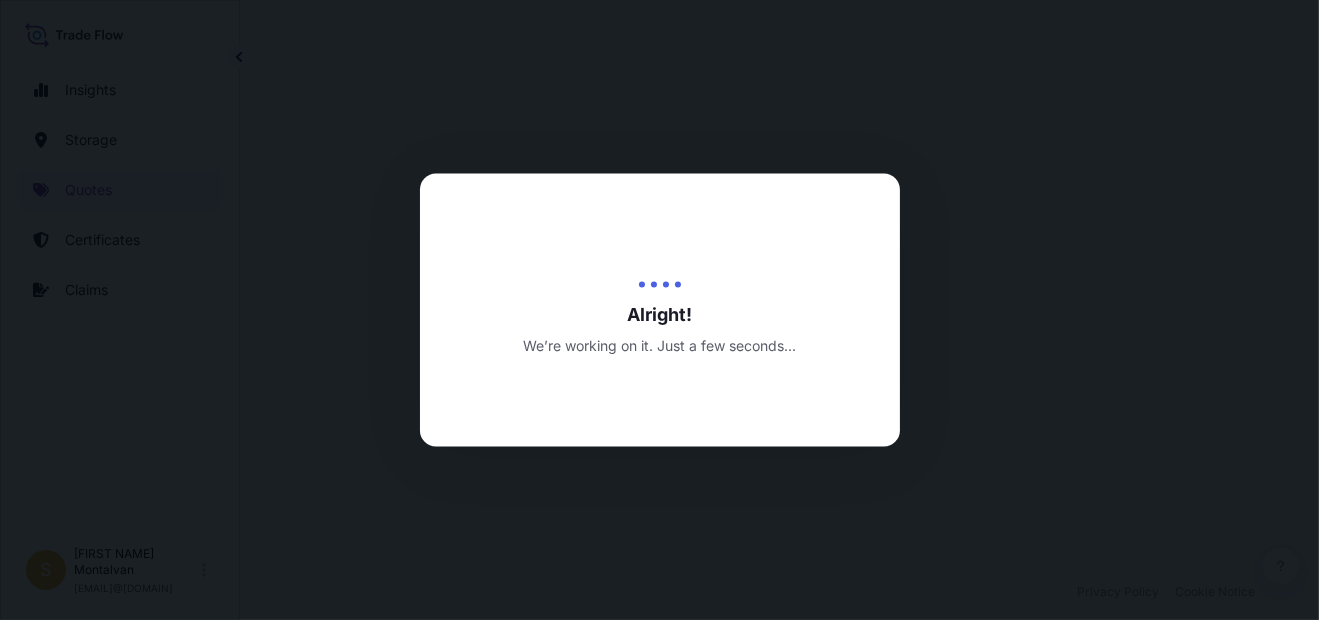 scroll, scrollTop: 0, scrollLeft: 0, axis: both 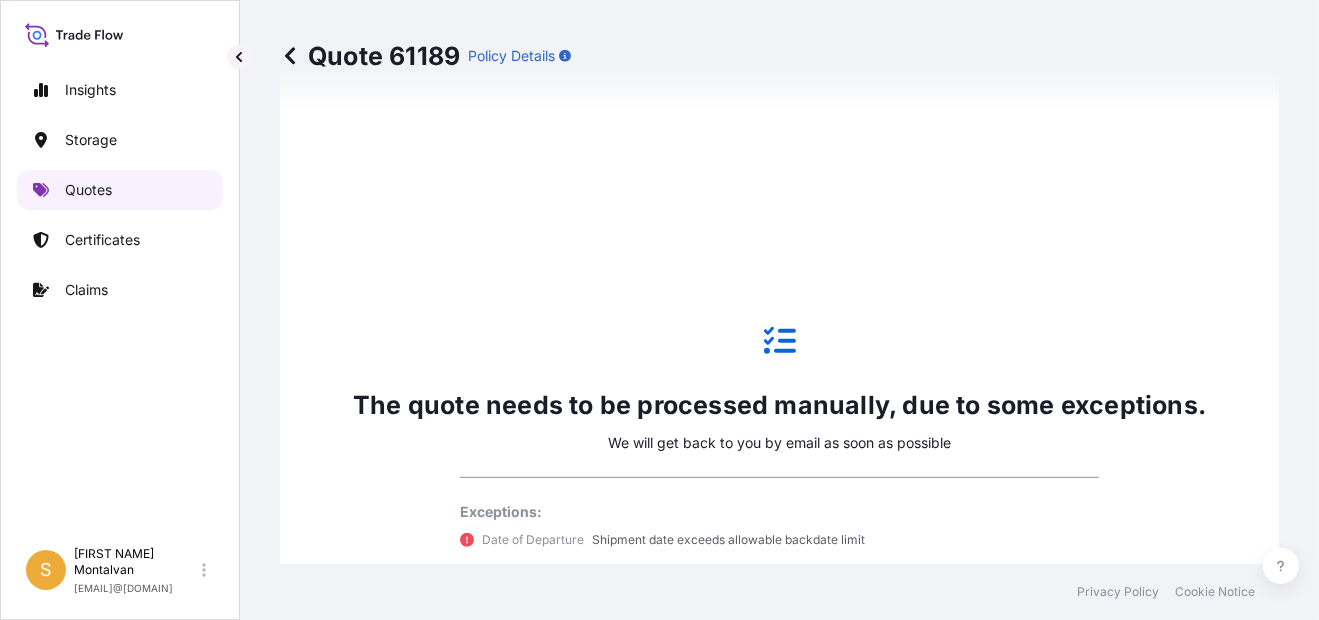 click on "Quotes" at bounding box center (120, 190) 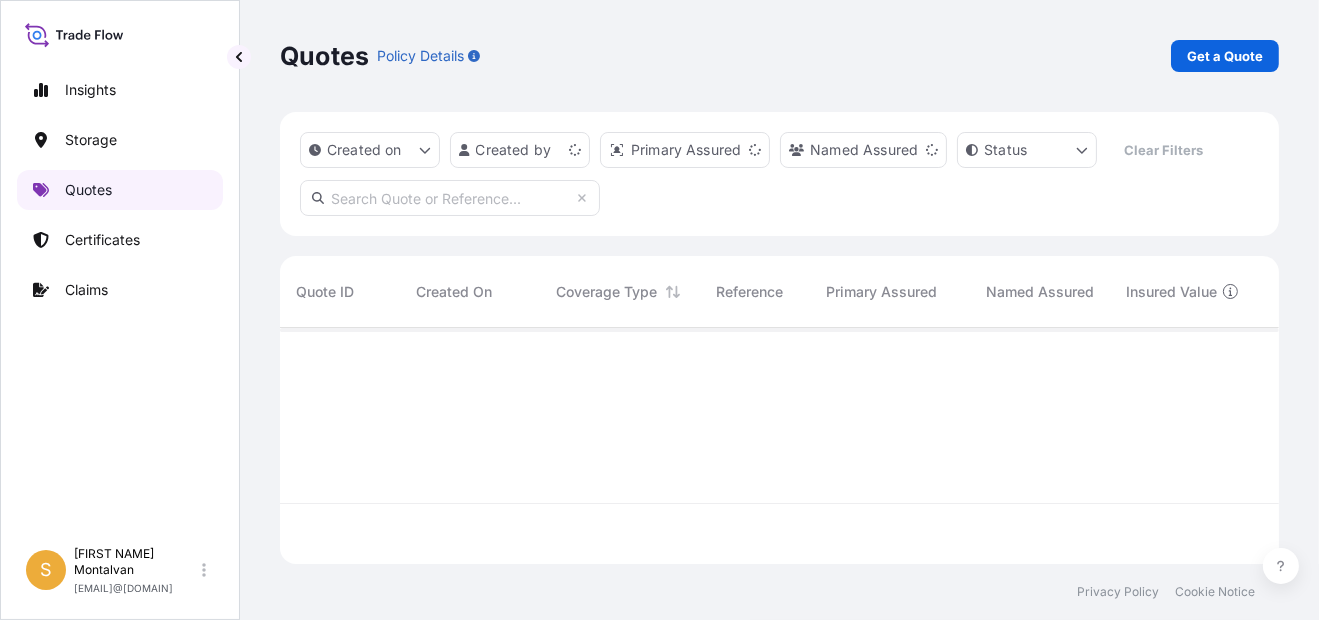 scroll, scrollTop: 0, scrollLeft: 0, axis: both 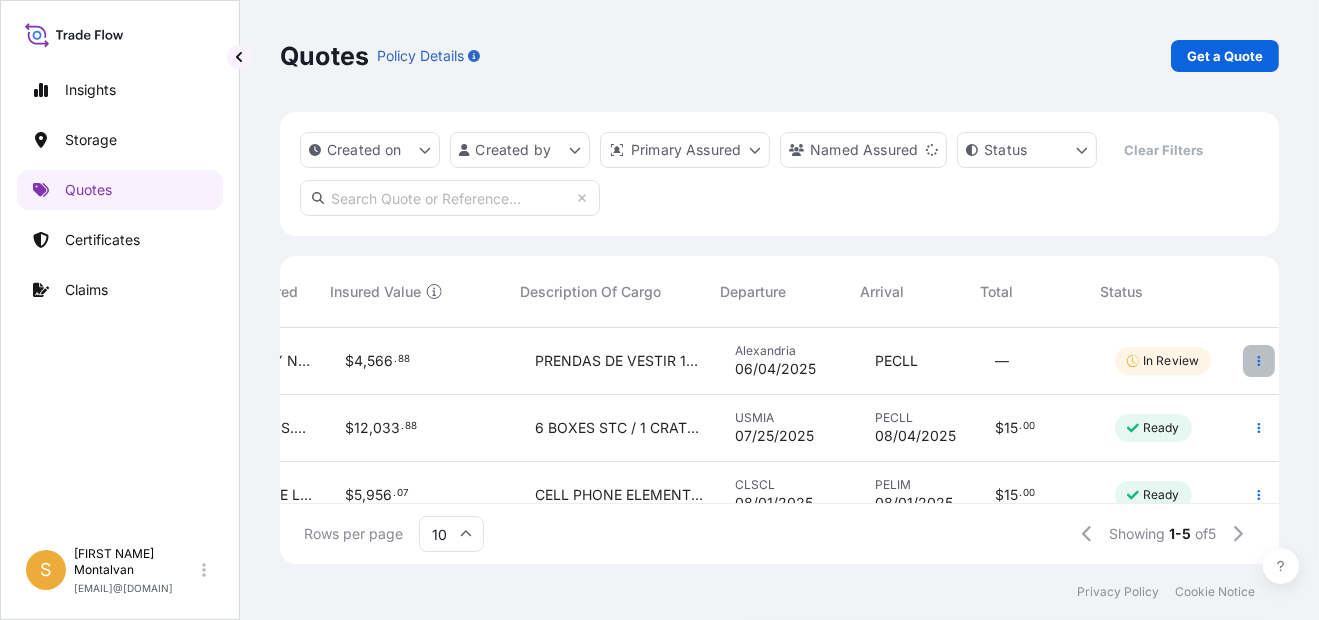 click 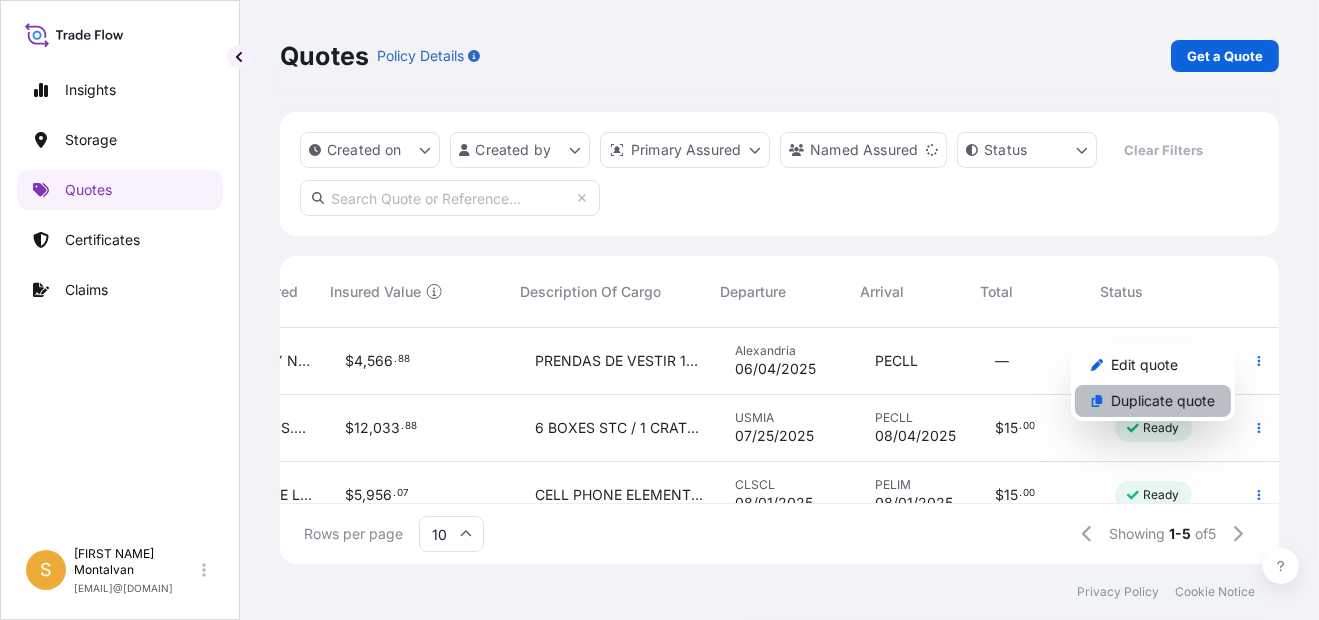 click on "Duplicate quote" at bounding box center (1163, 401) 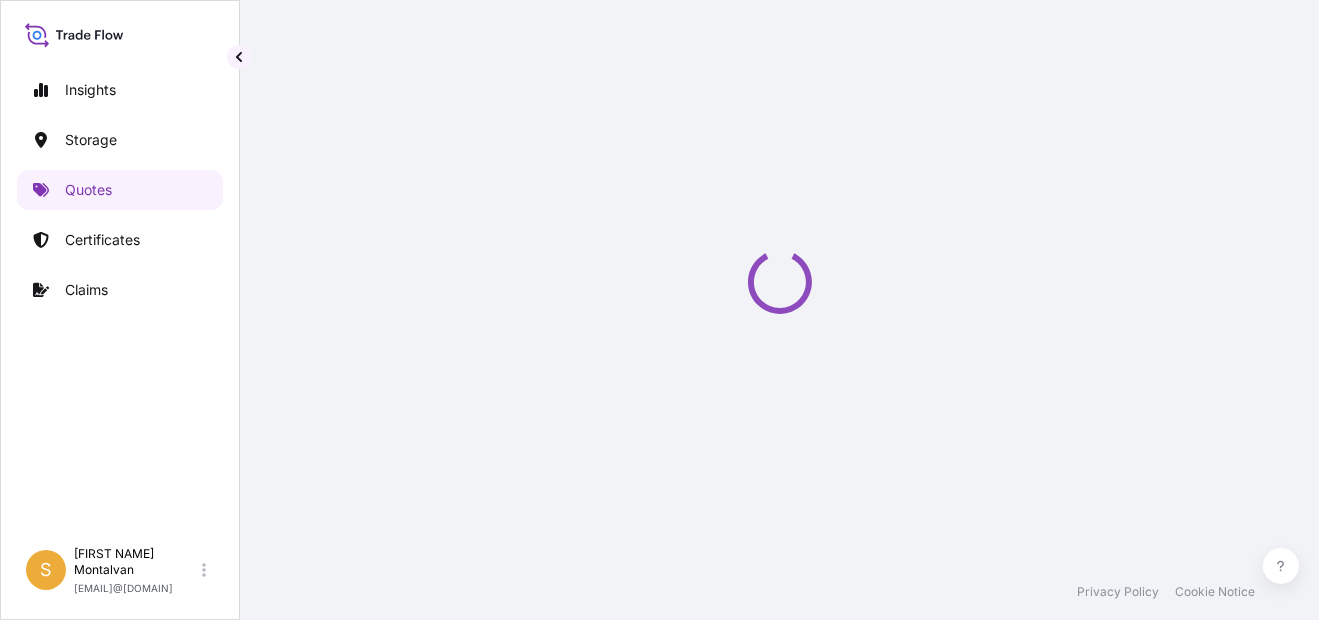 scroll, scrollTop: 31, scrollLeft: 0, axis: vertical 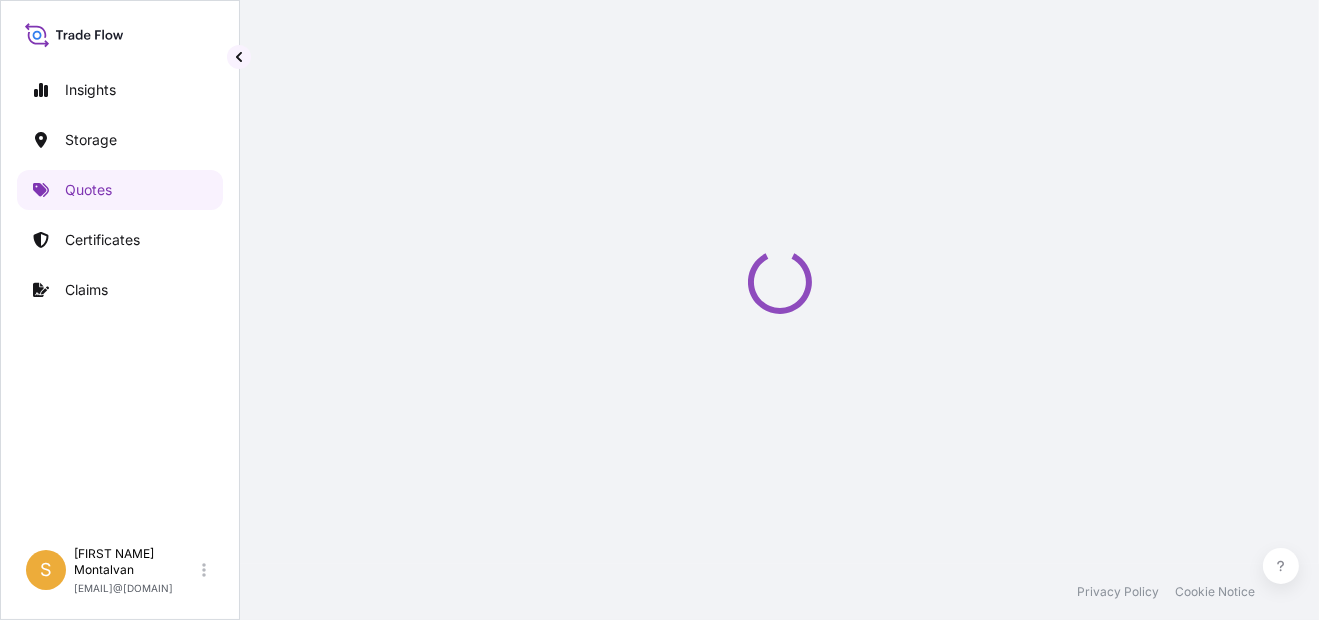 select on "Water" 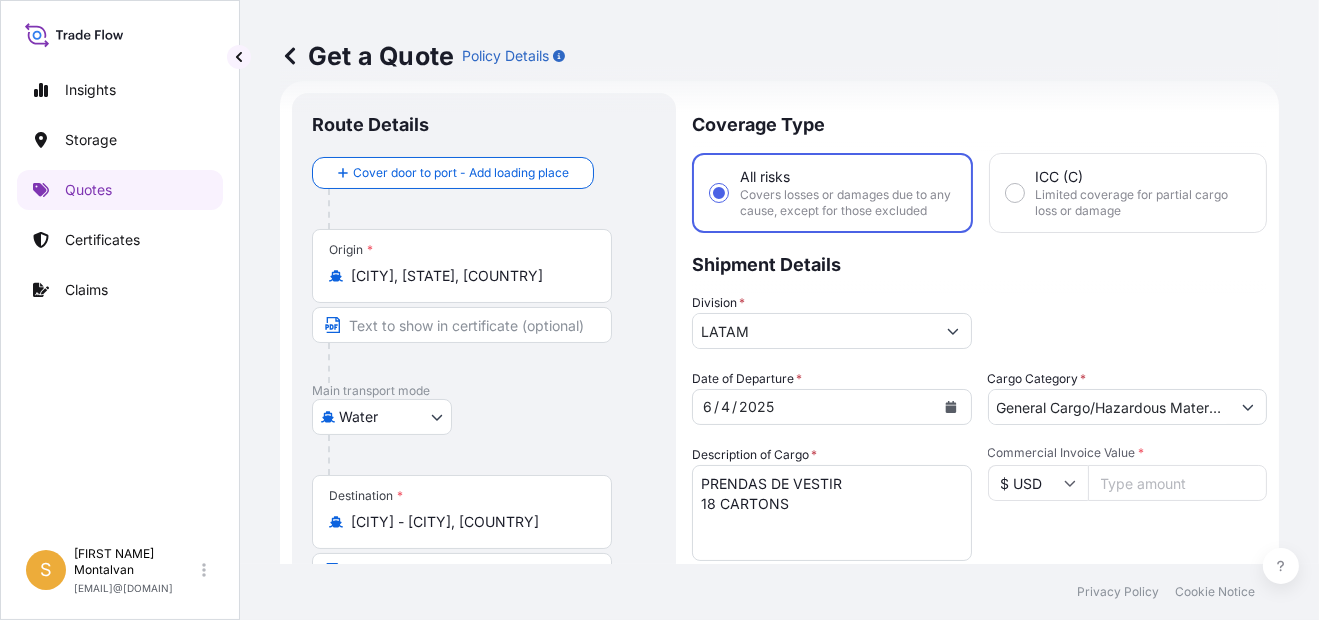 click 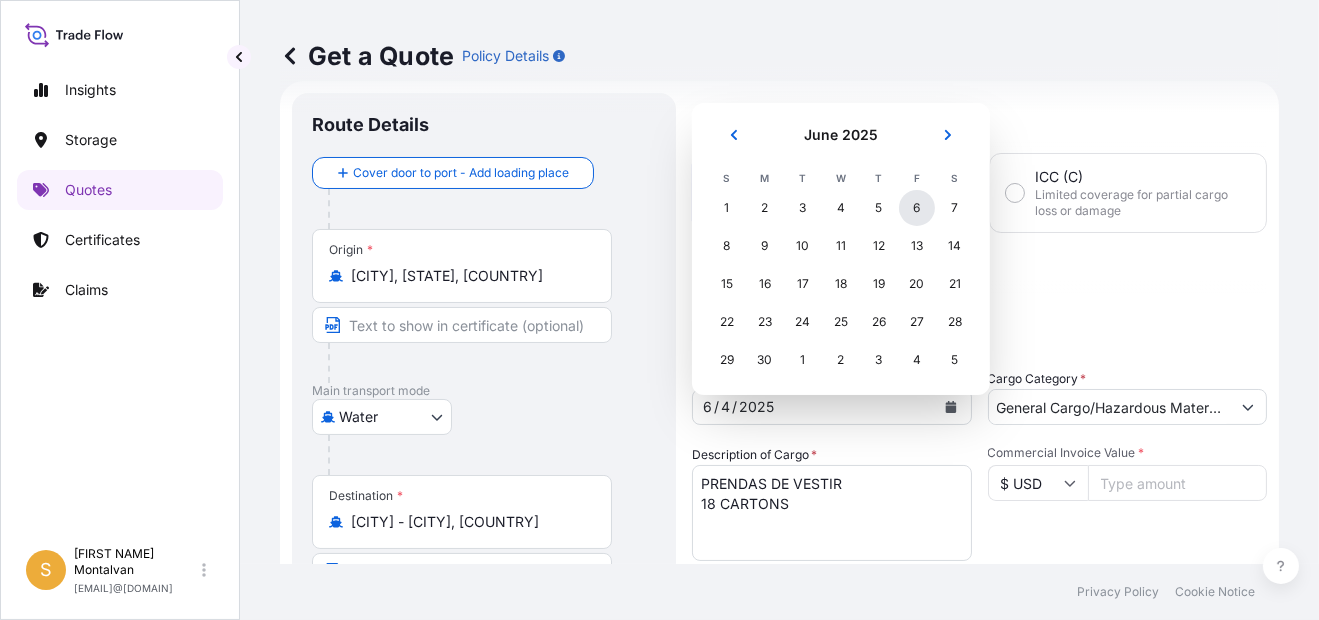 click on "6" at bounding box center [917, 208] 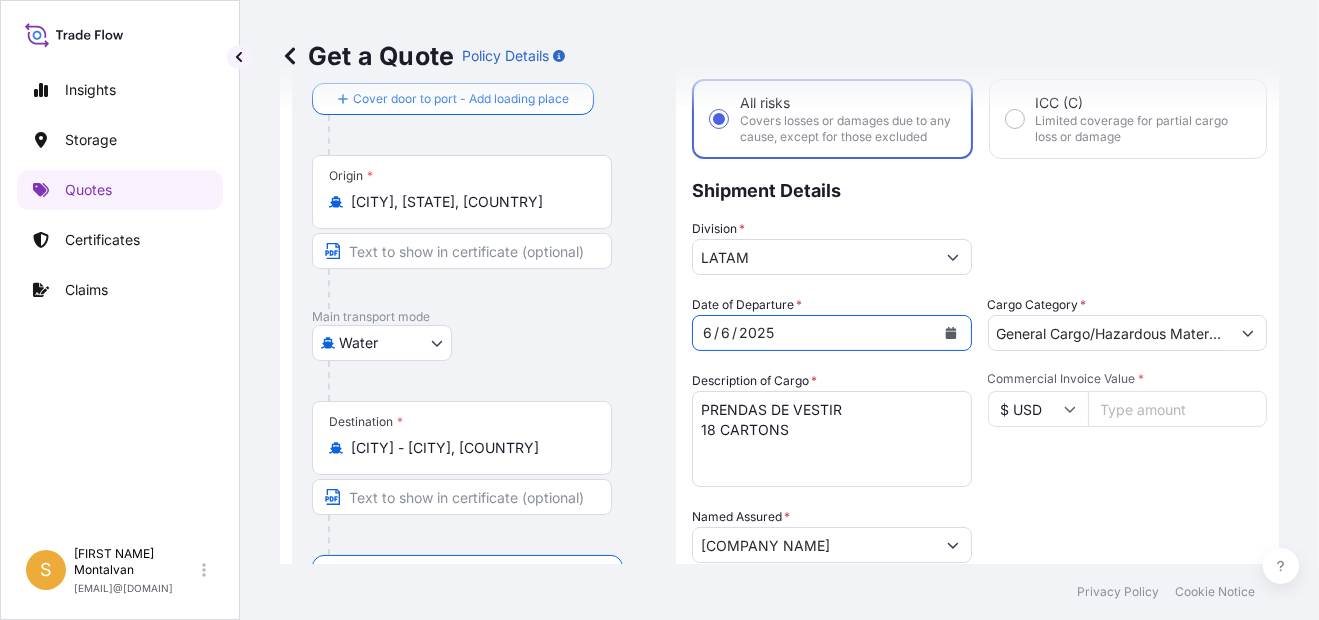 scroll, scrollTop: 131, scrollLeft: 0, axis: vertical 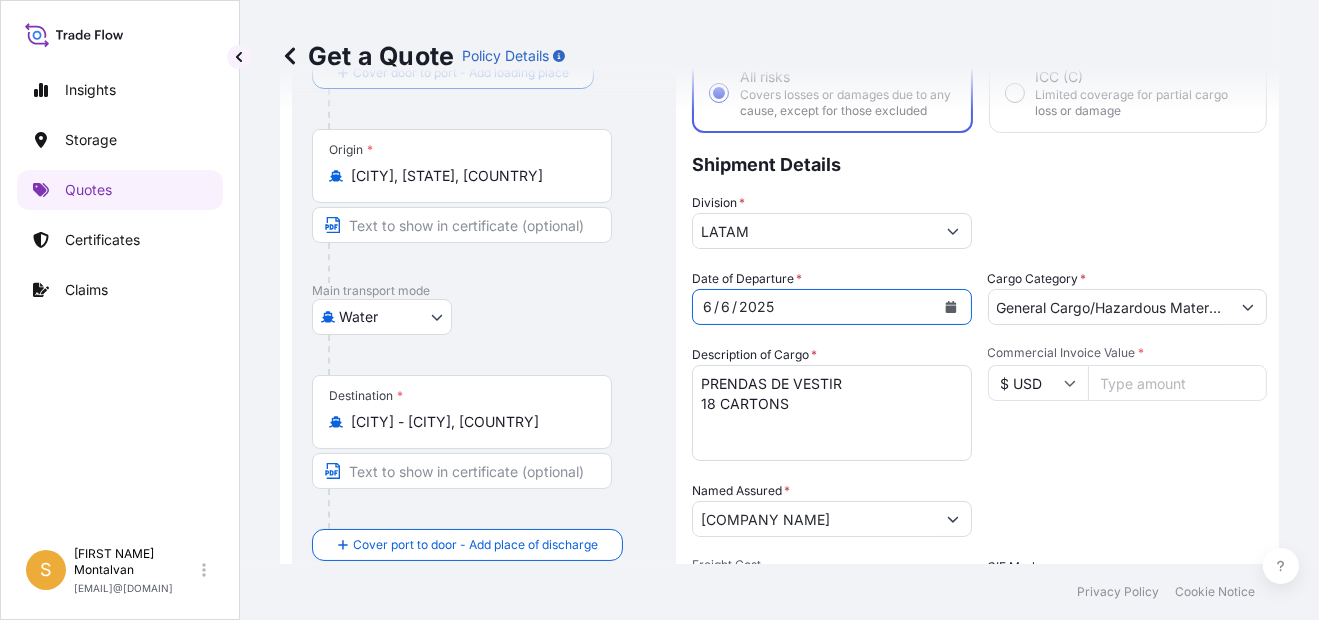 click on "PRENDAS DE VESTIR
18 CARTONS" at bounding box center (832, 413) 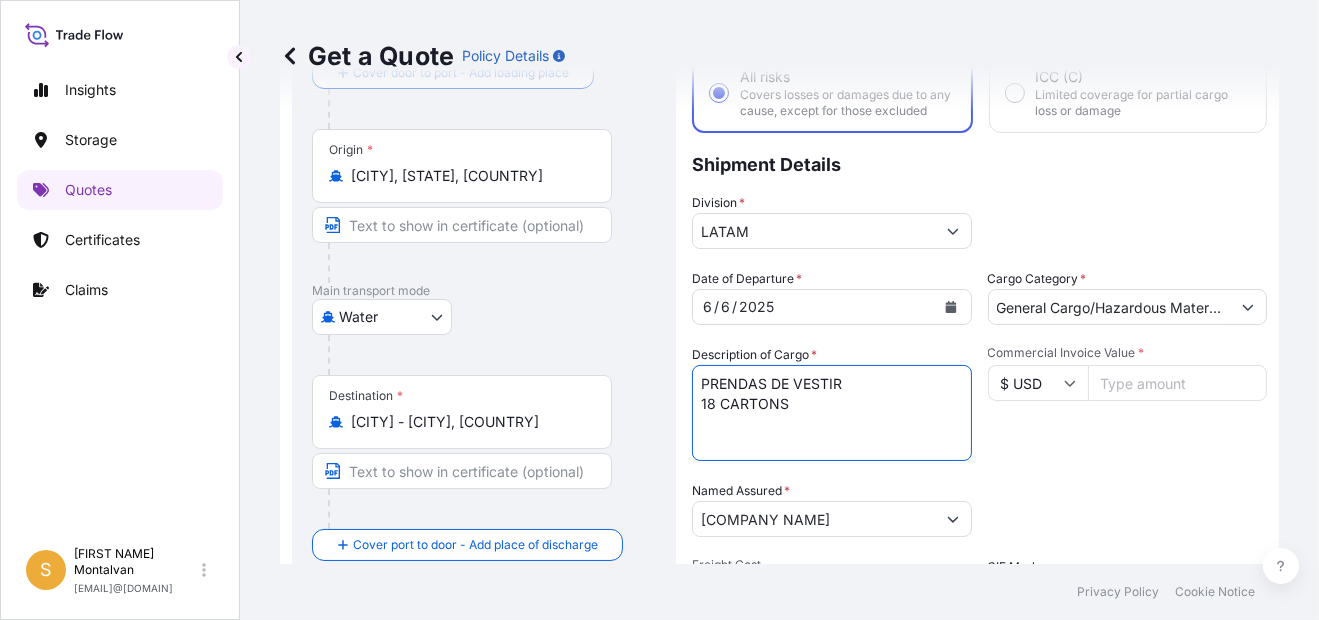 drag, startPoint x: 797, startPoint y: 417, endPoint x: 636, endPoint y: 430, distance: 161.52399 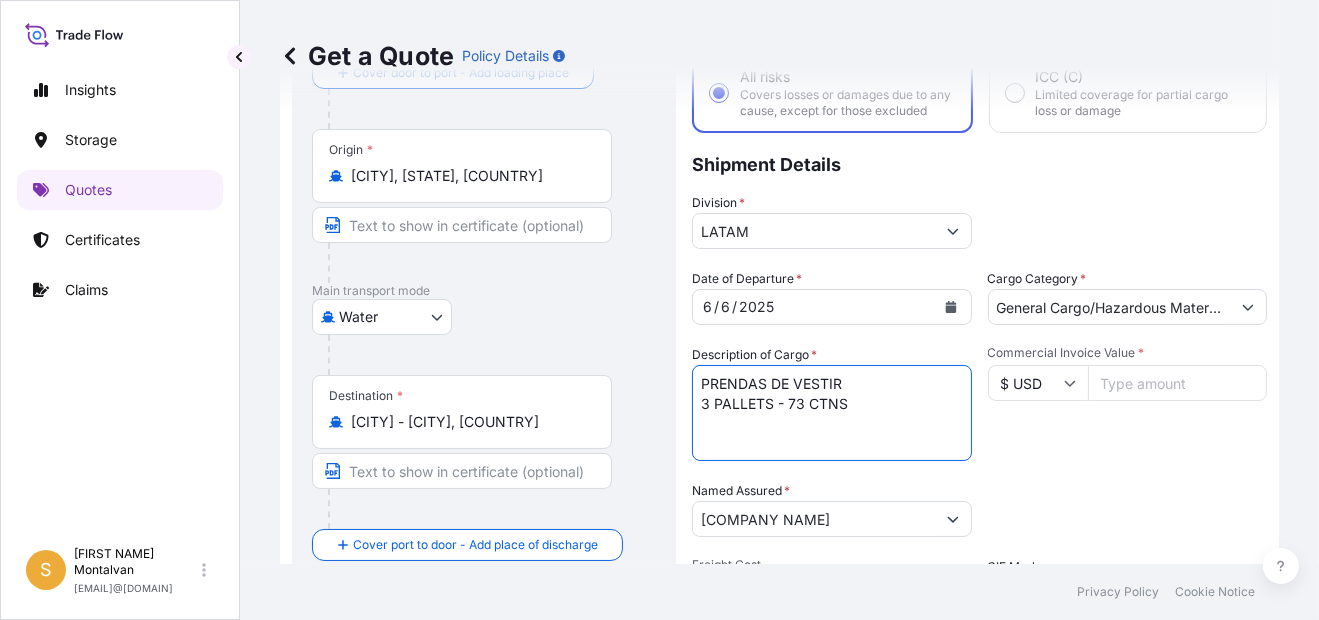 type on "PRENDAS DE VESTIR
3 PALLETS - 73 CTNS" 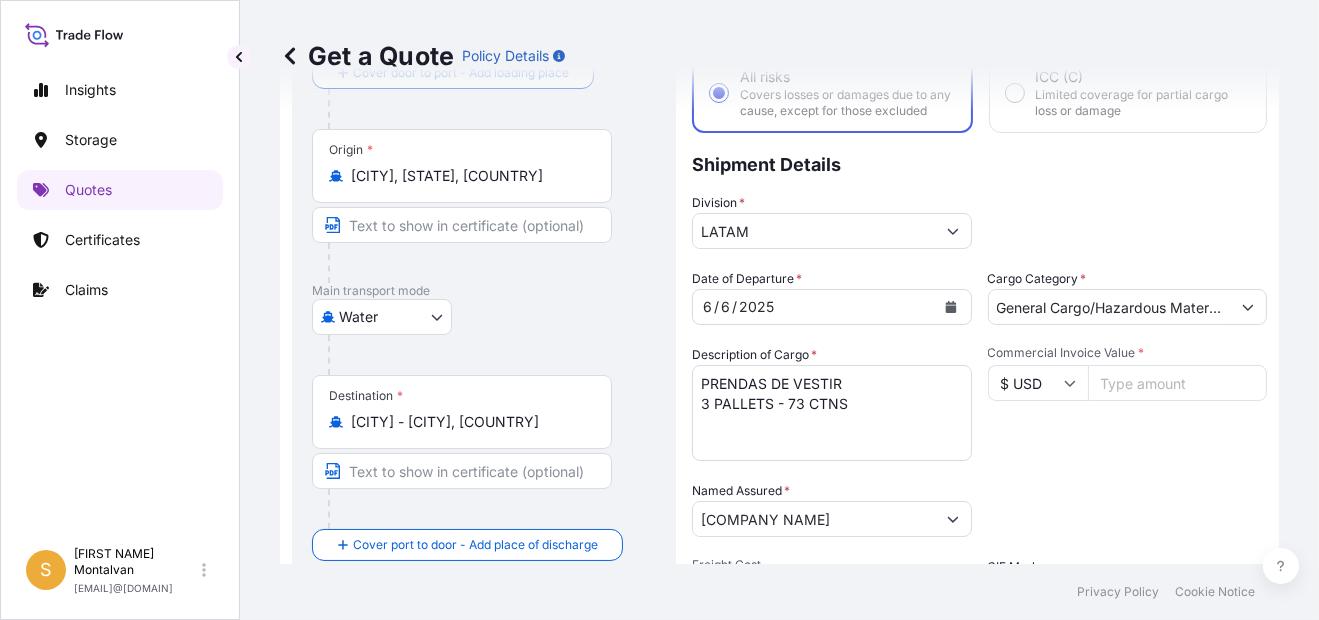 click on "Commercial Invoice Value   *" at bounding box center [1178, 383] 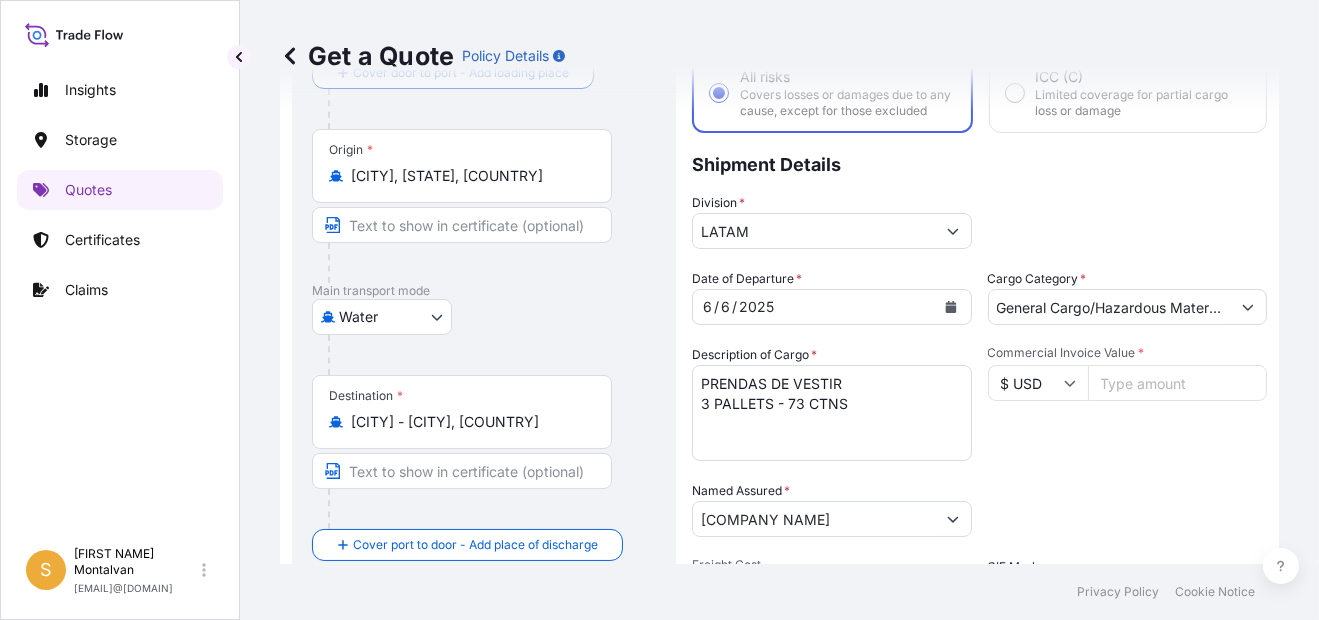 click on "Commercial Invoice Value   *" at bounding box center (1178, 383) 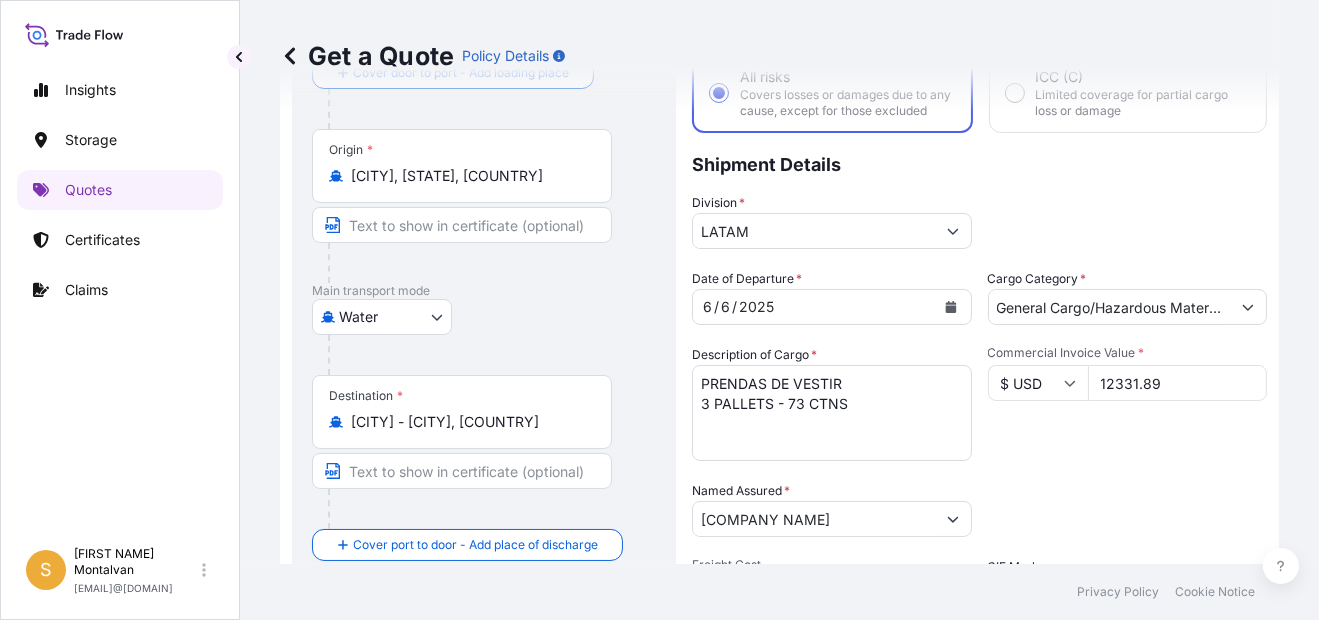 type on "12331.89" 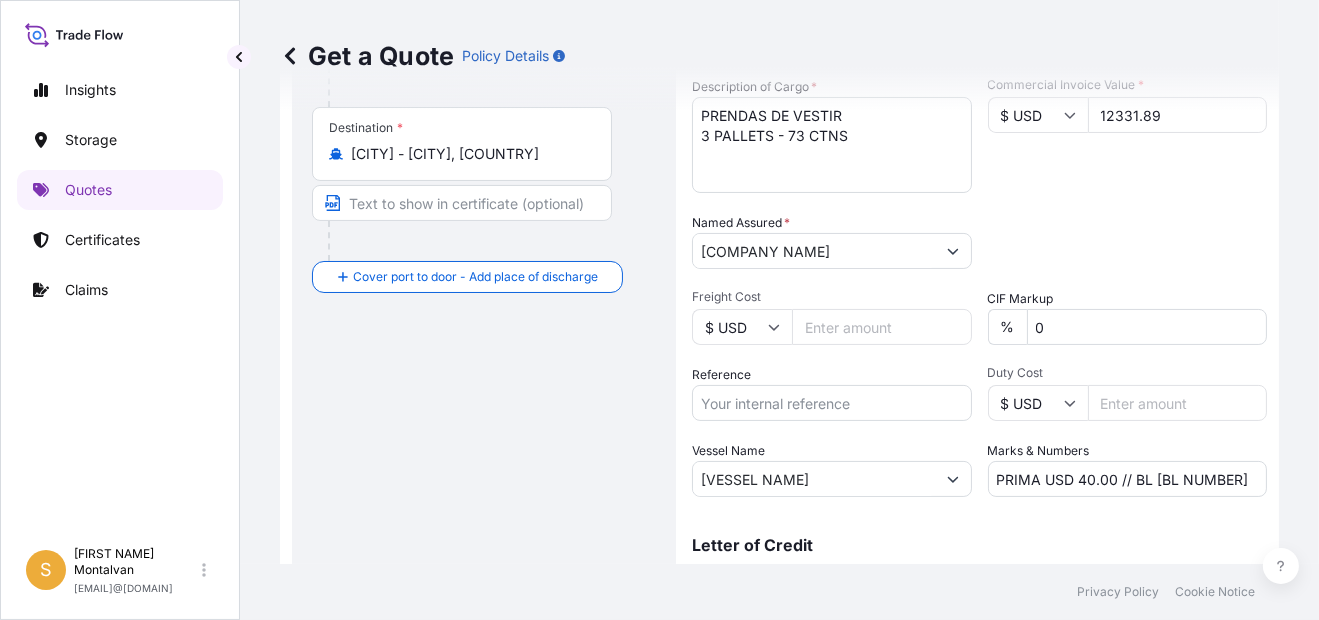 scroll, scrollTop: 431, scrollLeft: 0, axis: vertical 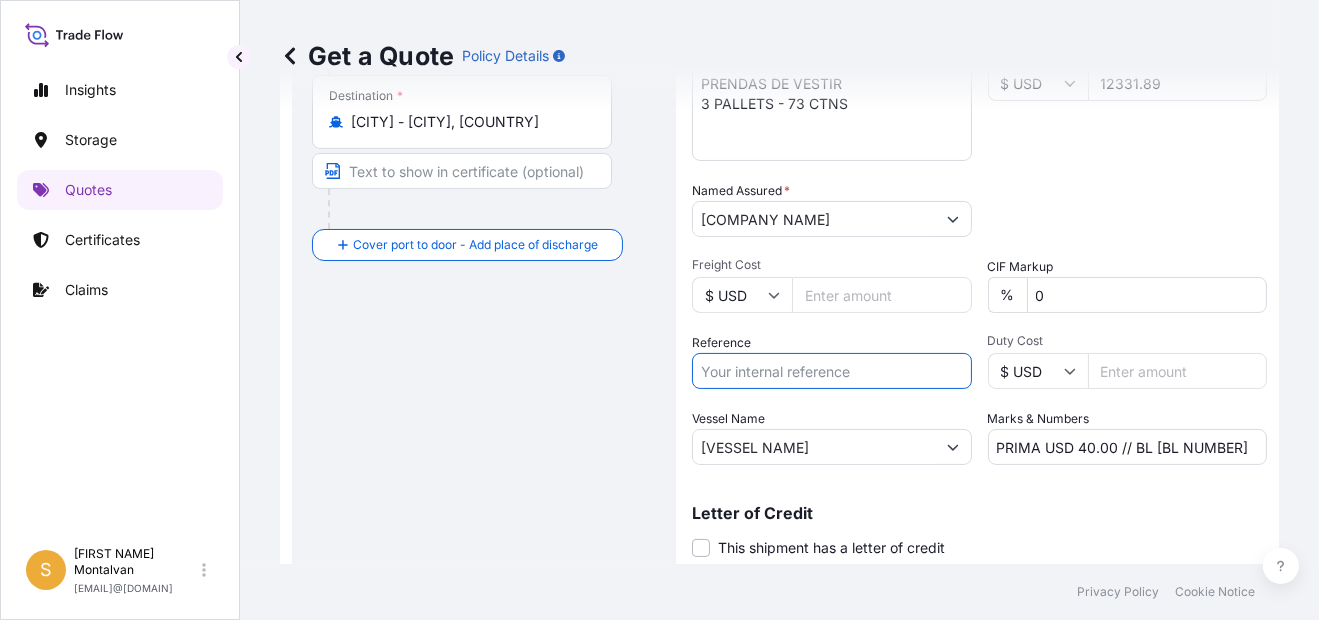 click on "Reference" at bounding box center (832, 371) 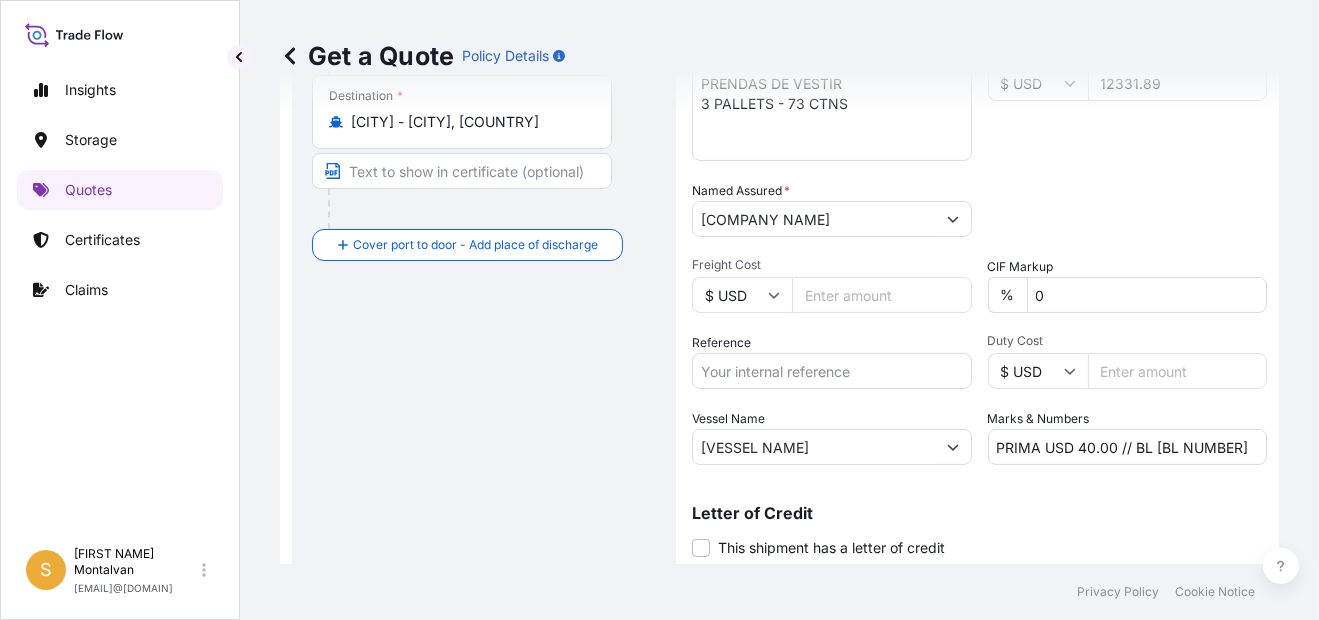 click on "Reference" at bounding box center (832, 371) 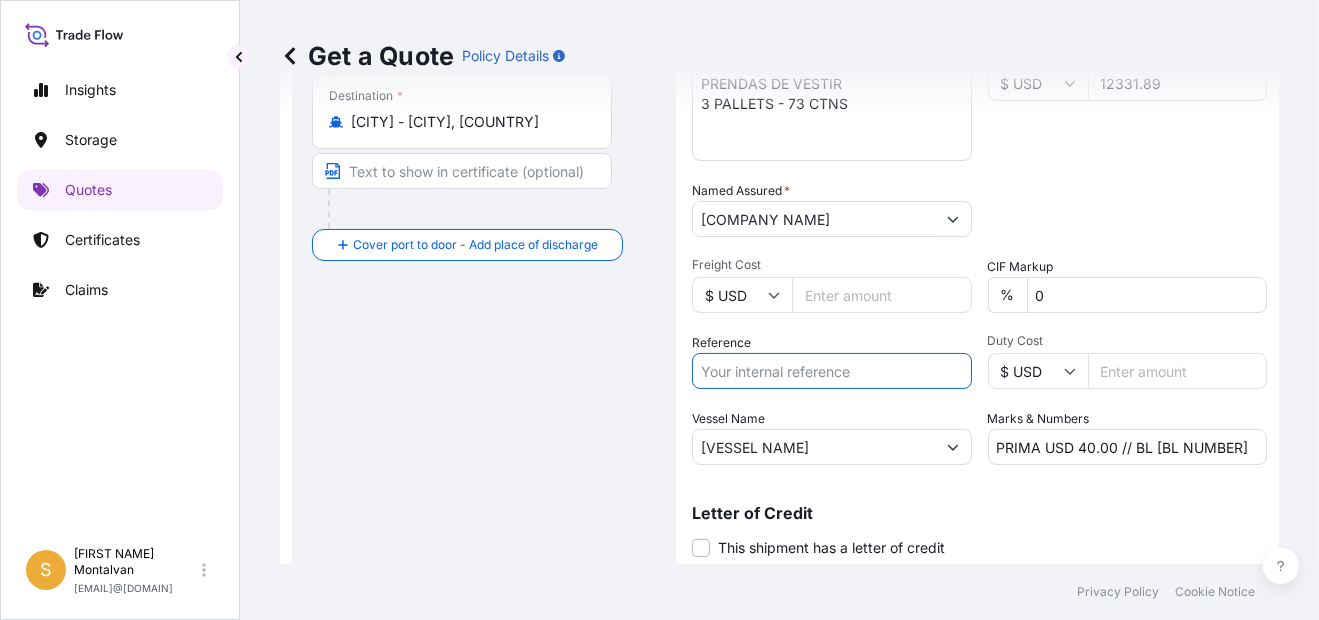 paste on "Facturas [NUMBER], [NUMBER], [NUMBER], [NUMBER]" 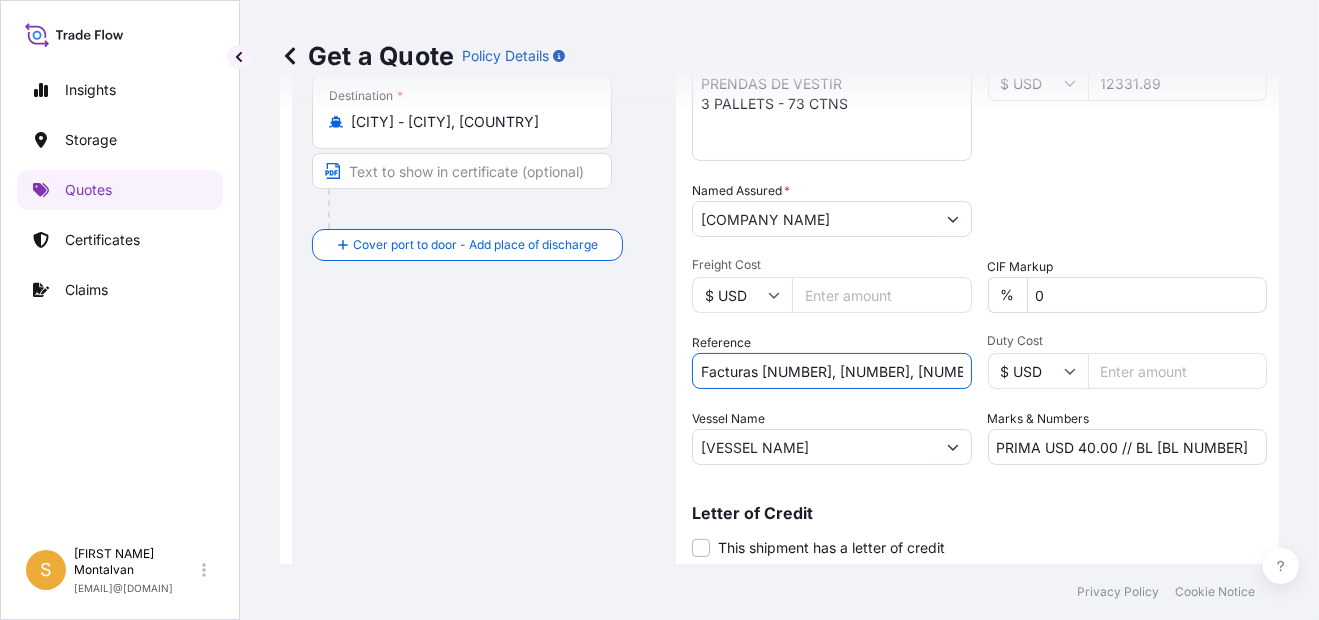 scroll, scrollTop: 0, scrollLeft: 154, axis: horizontal 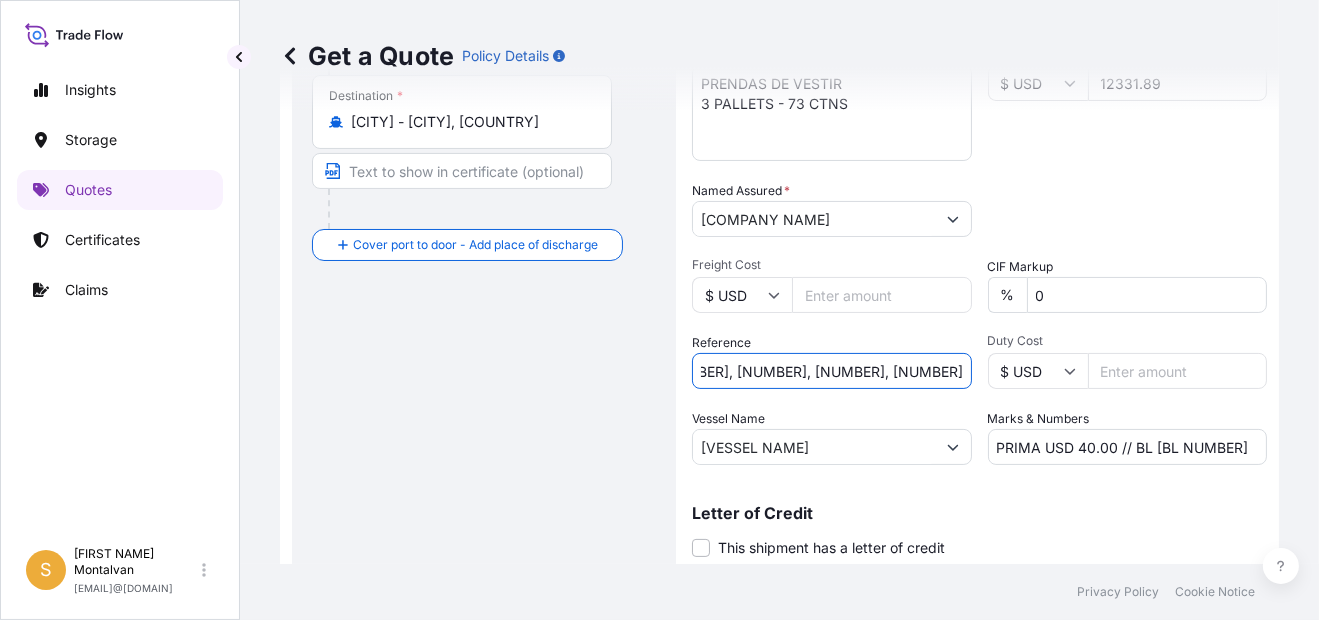 type on "Facturas [NUMBER], [NUMBER], [NUMBER], [NUMBER]" 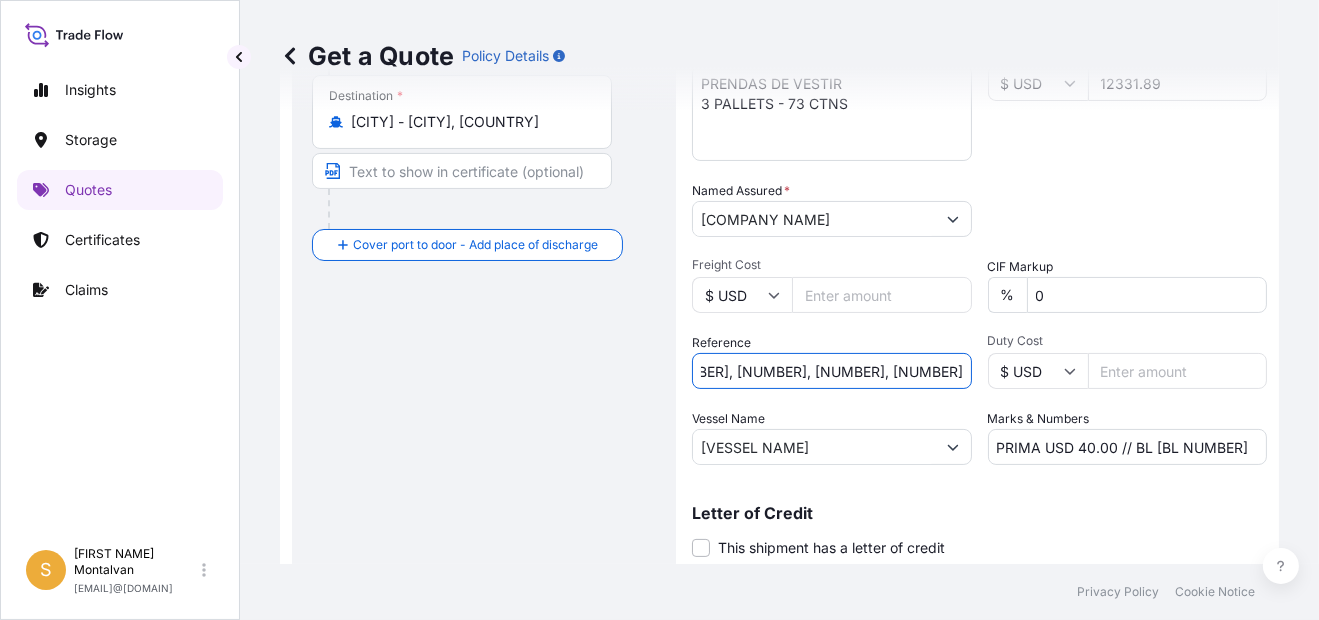 scroll, scrollTop: 0, scrollLeft: 0, axis: both 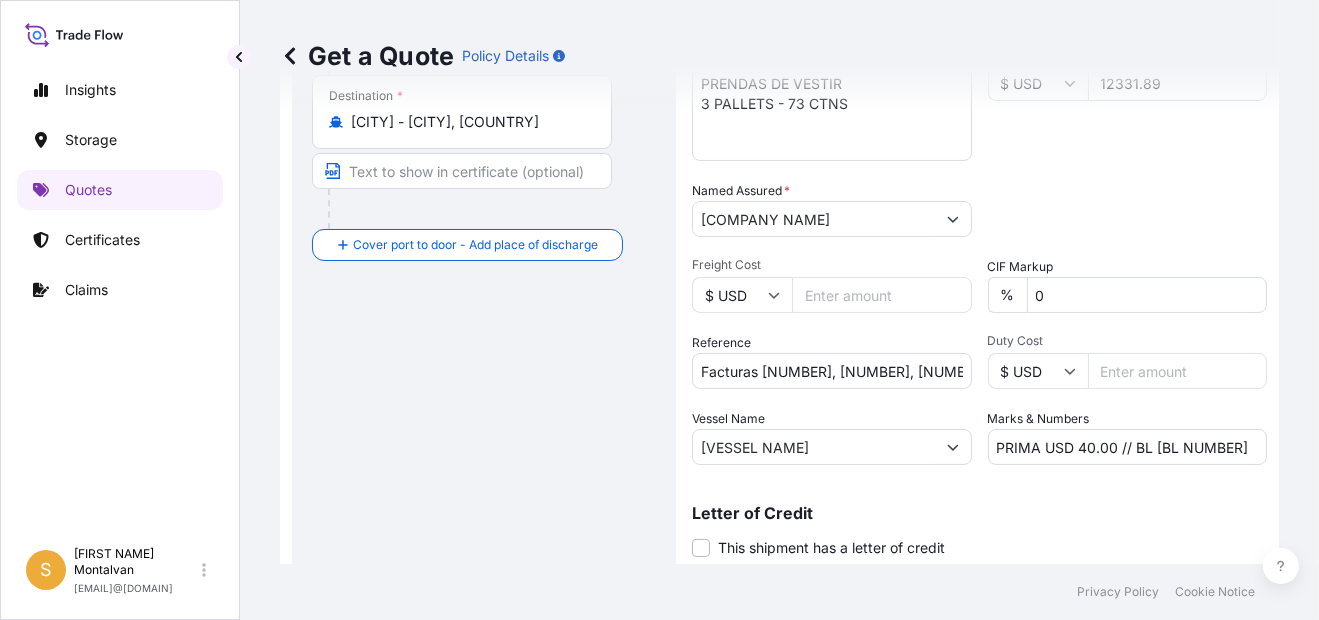 click on "PRIMA USD 40.00 // BL [BL NUMBER]" at bounding box center [1128, 447] 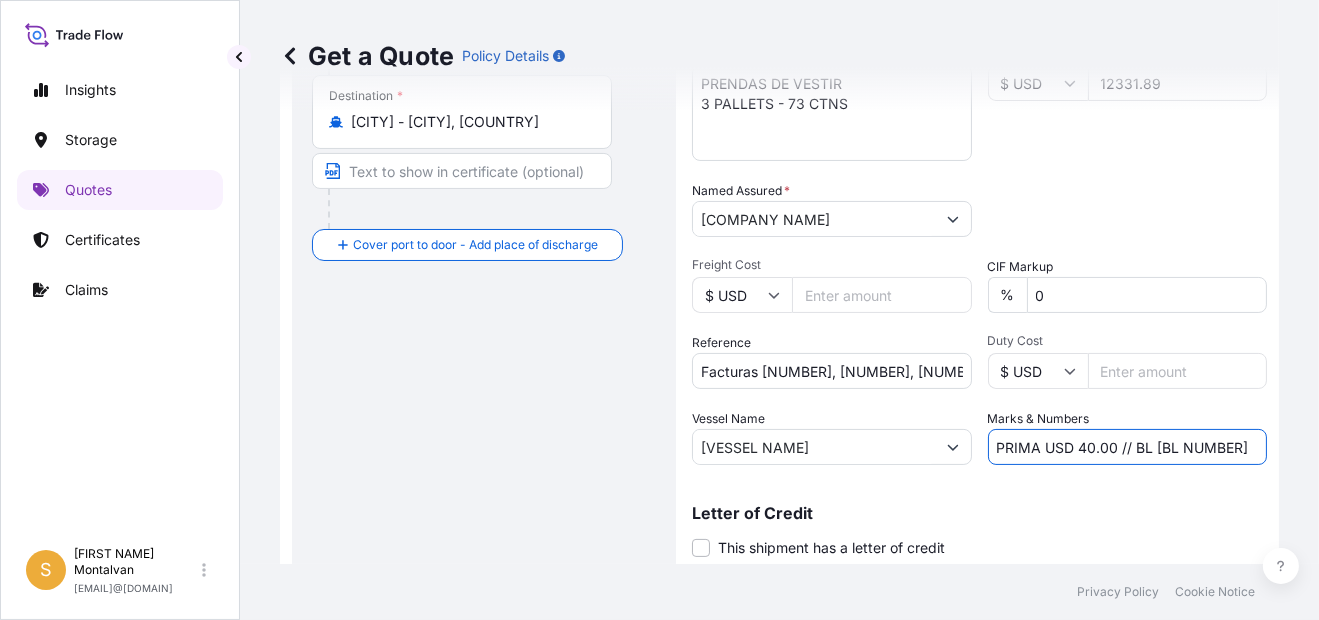 click on "PRIMA USD 40.00 // BL [BL NUMBER]" at bounding box center (1128, 447) 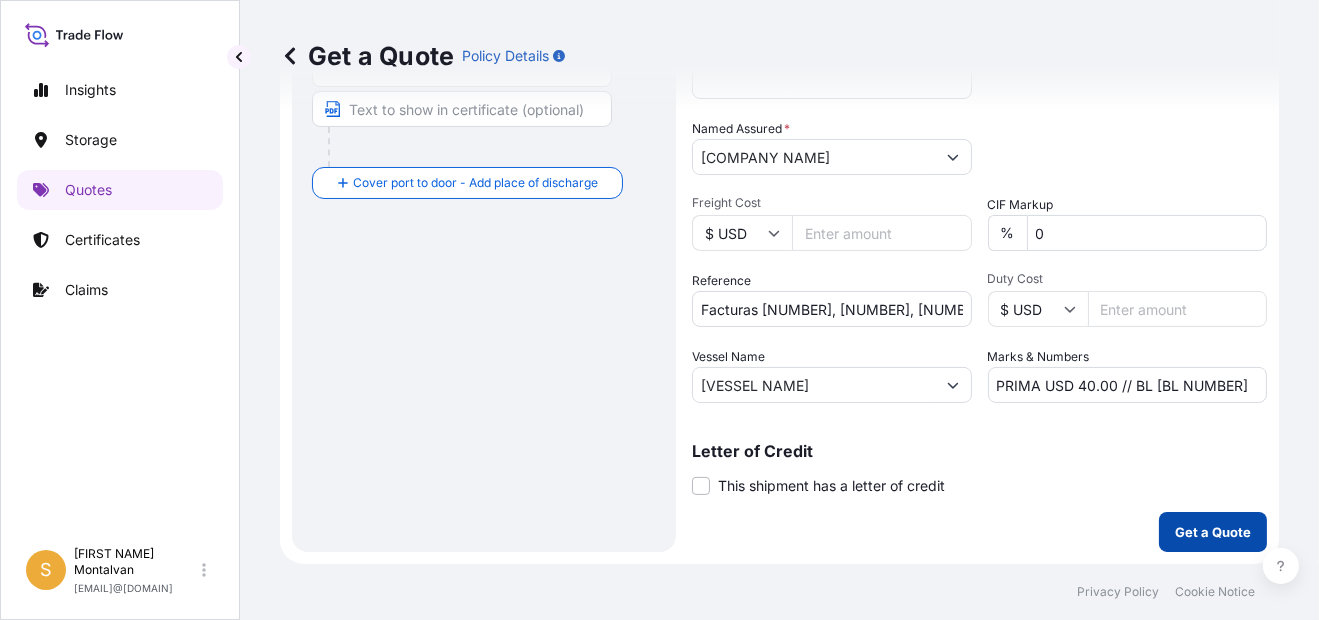 scroll, scrollTop: 506, scrollLeft: 0, axis: vertical 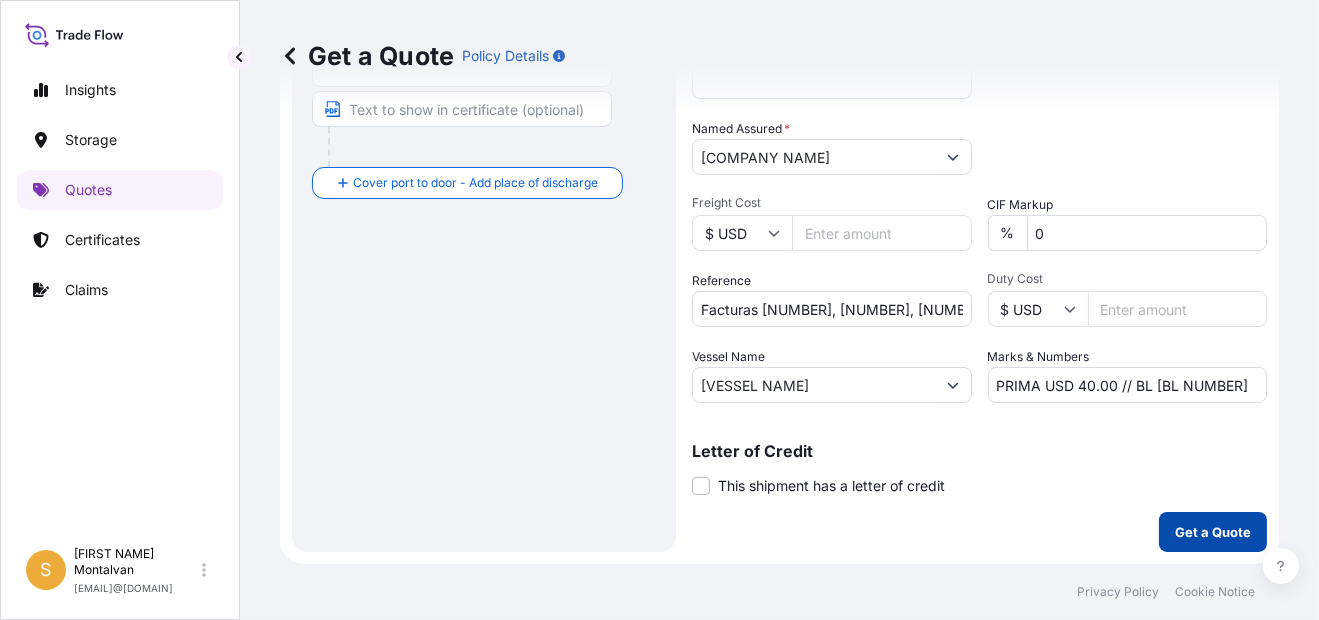 click on "Get a Quote" at bounding box center [1213, 532] 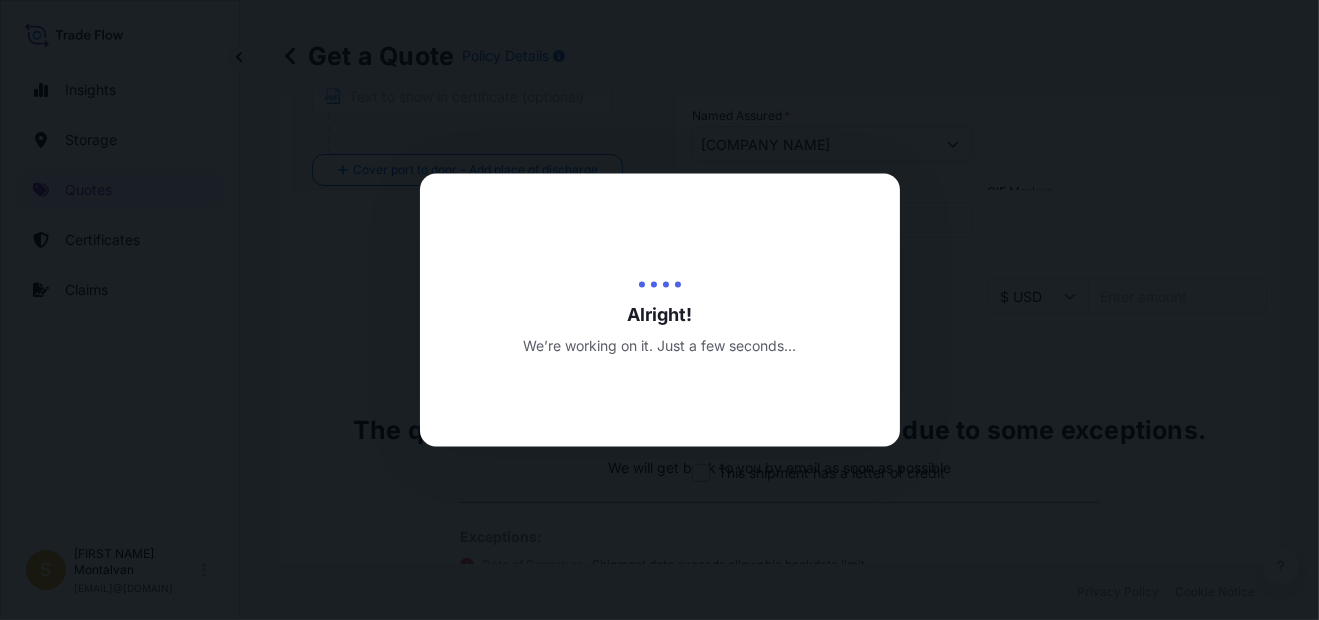 scroll, scrollTop: 0, scrollLeft: 0, axis: both 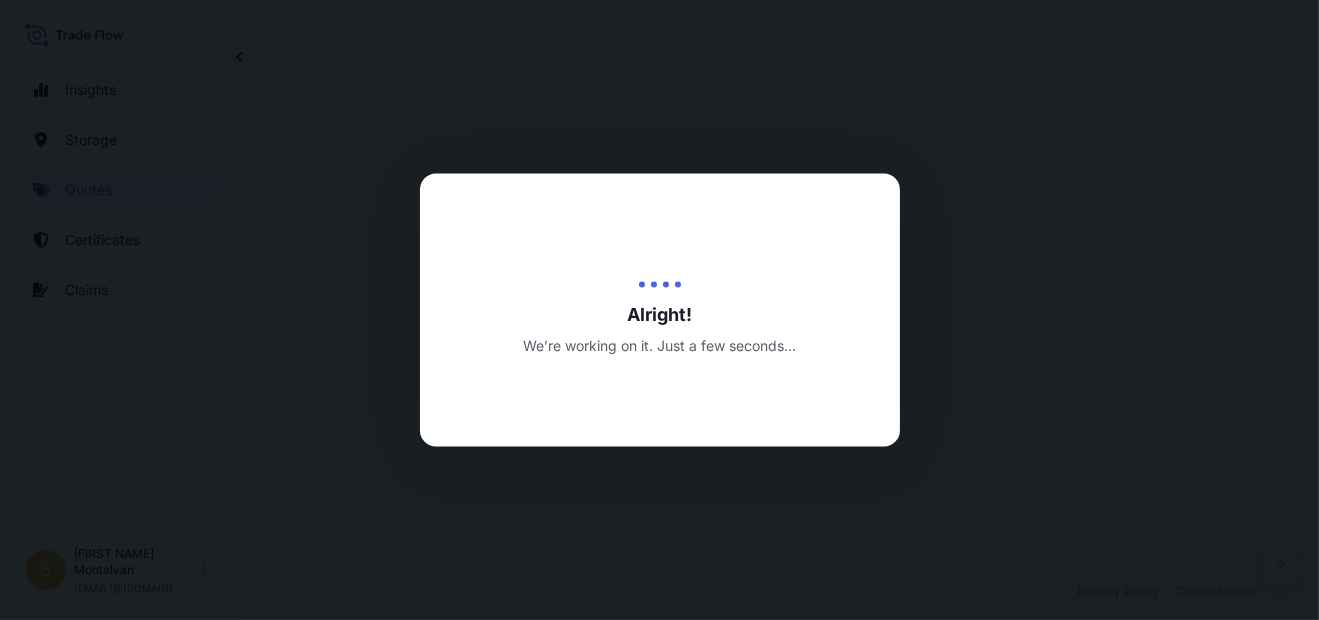 select on "Water" 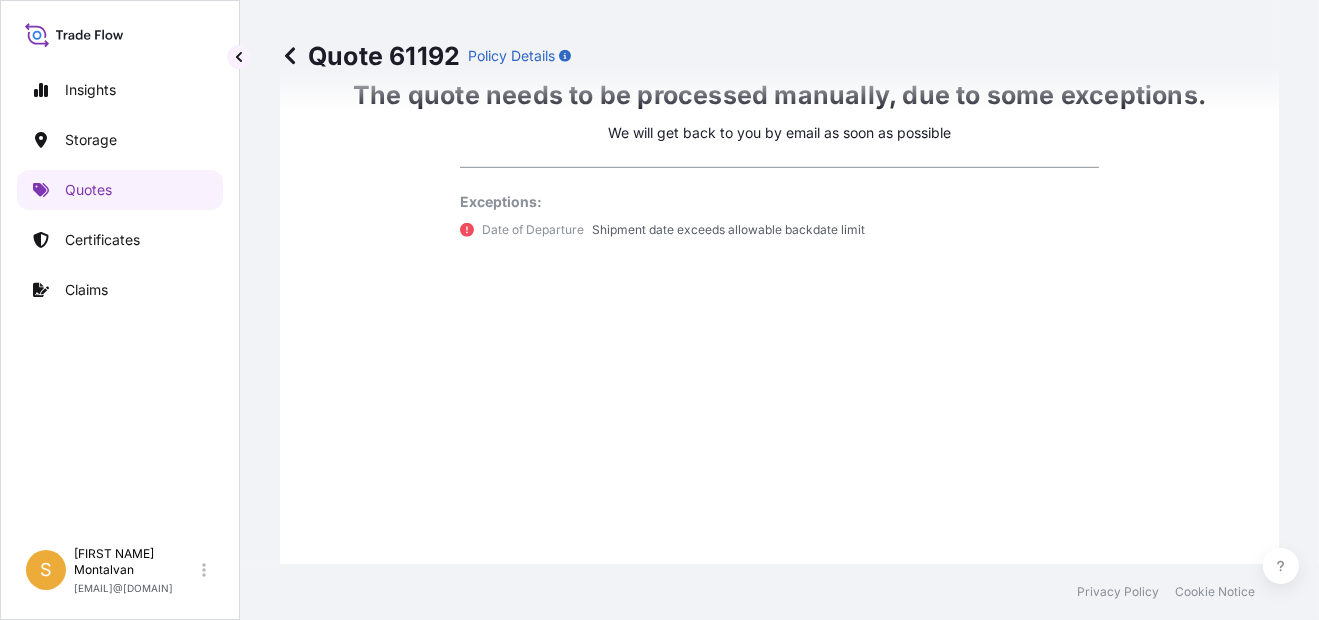 scroll, scrollTop: 1790, scrollLeft: 0, axis: vertical 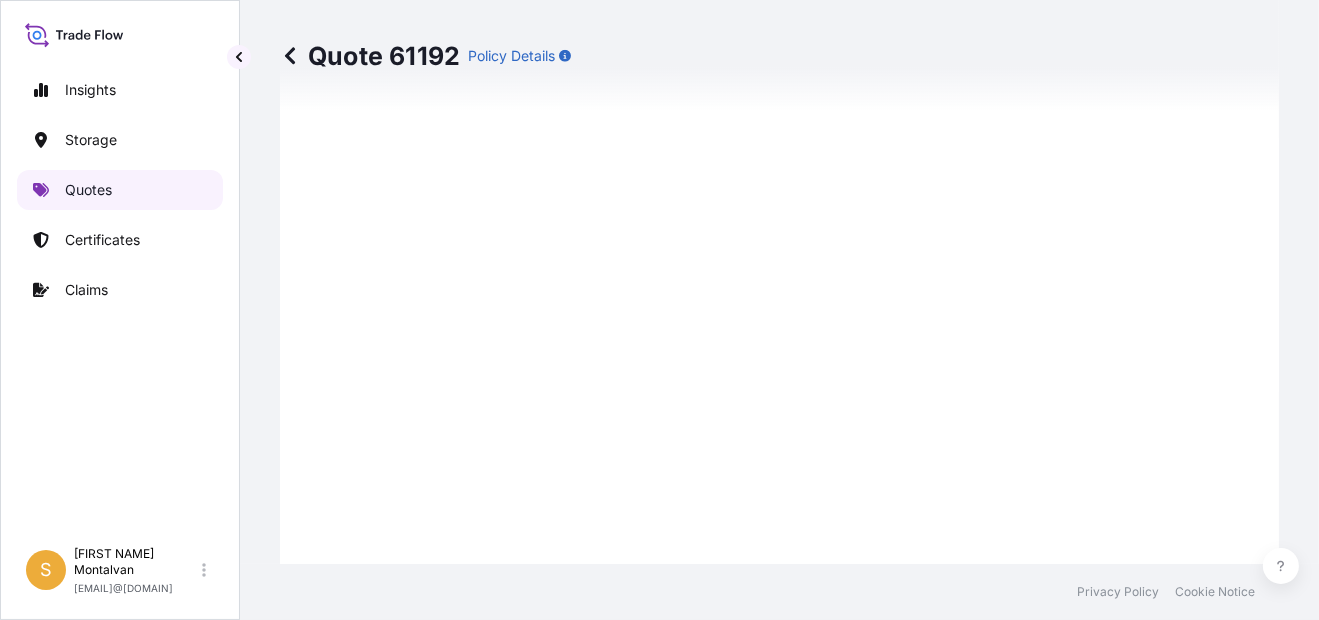 click on "Quotes" at bounding box center (88, 190) 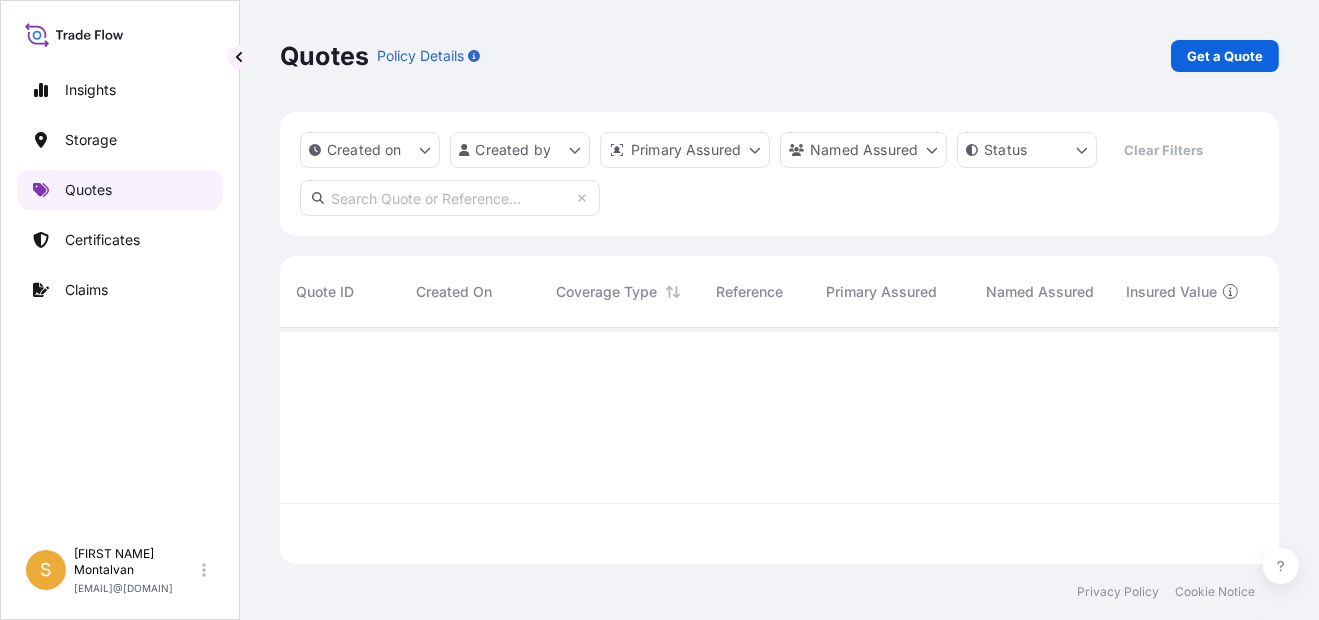 scroll, scrollTop: 0, scrollLeft: 0, axis: both 